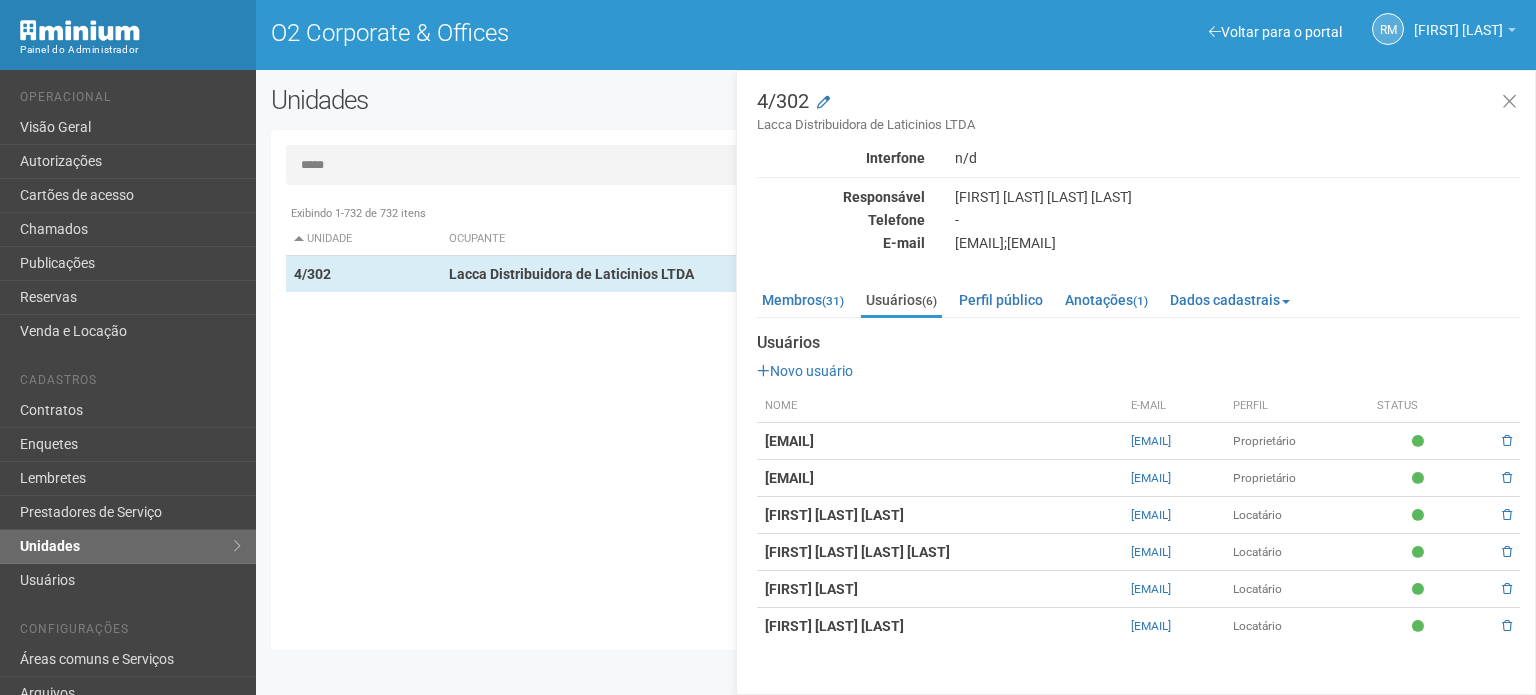 scroll, scrollTop: 0, scrollLeft: 0, axis: both 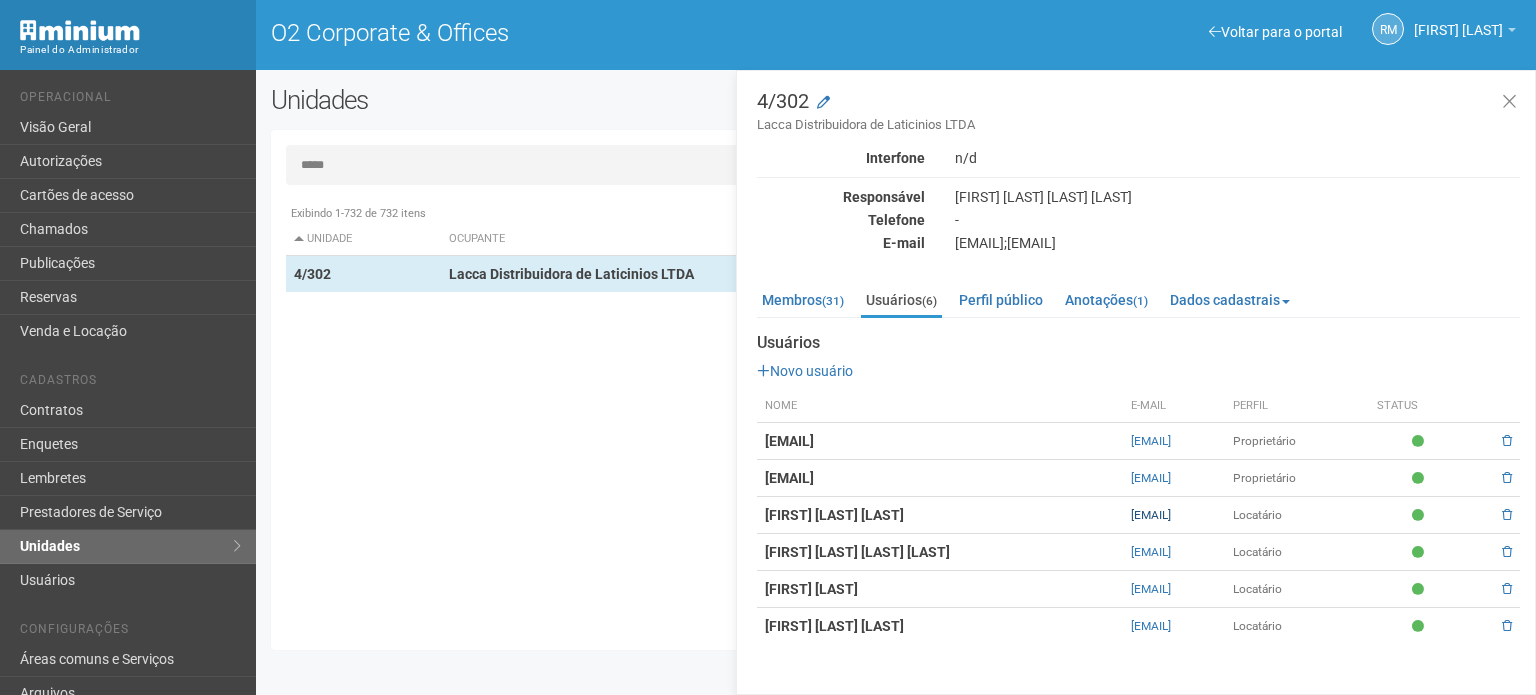 drag, startPoint x: 1304, startPoint y: 516, endPoint x: 1096, endPoint y: 508, distance: 208.1538 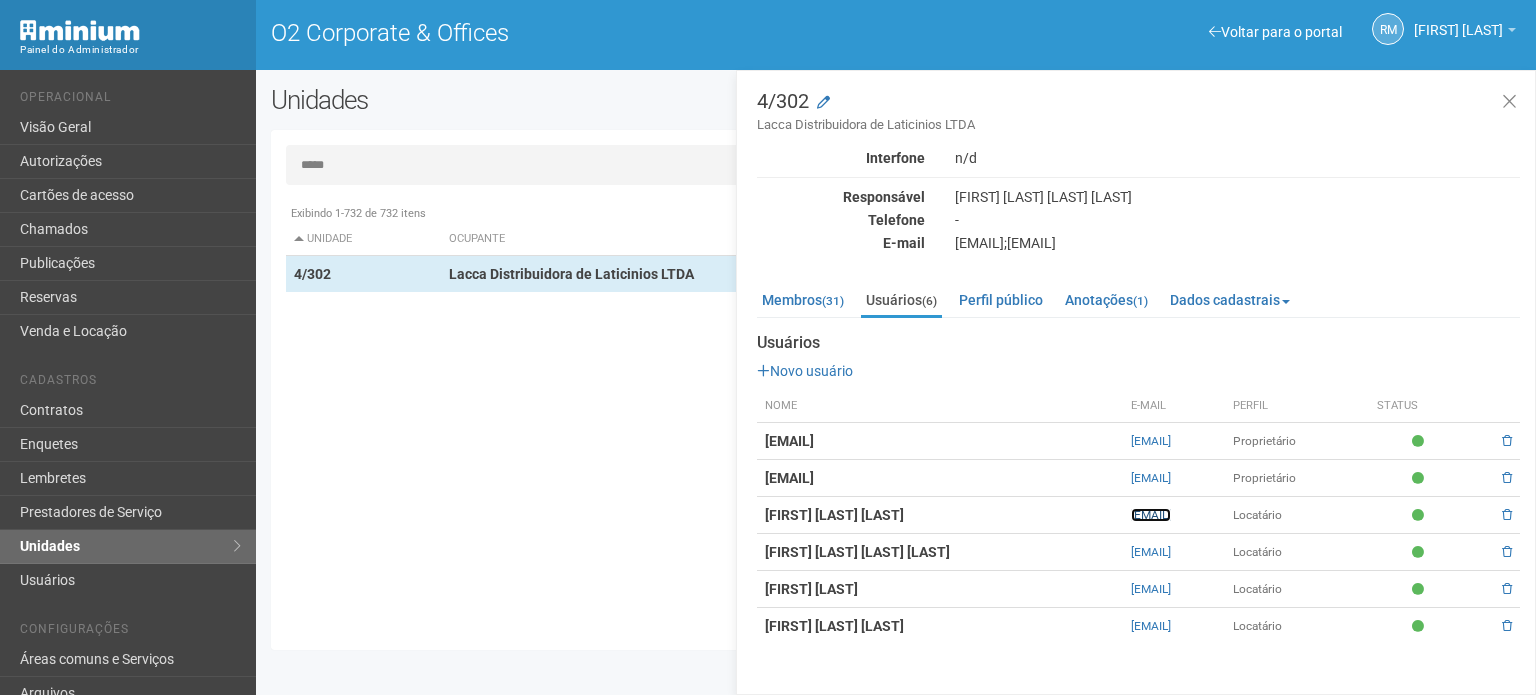 copy on "camila.aragao@laccadistribuidora.com.br" 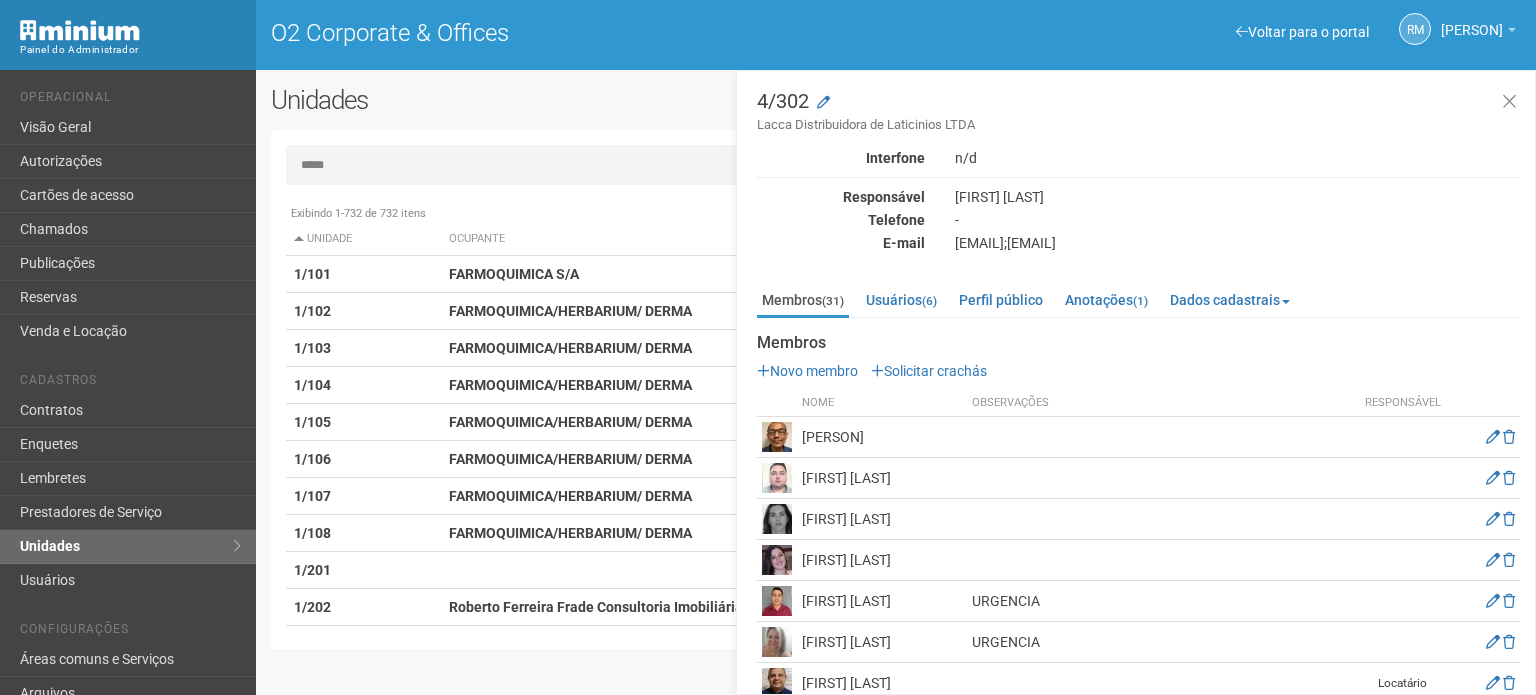 scroll, scrollTop: 0, scrollLeft: 0, axis: both 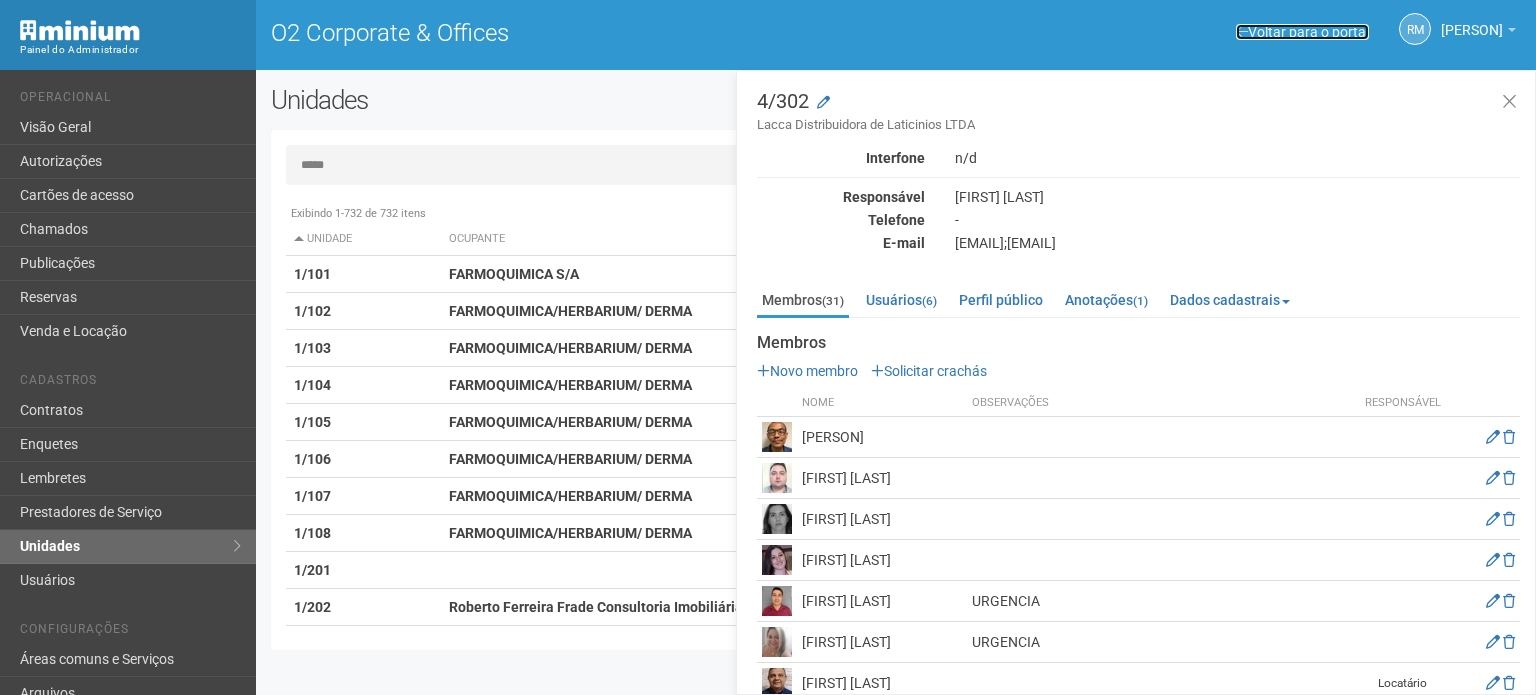 click on "Voltar para o portal" at bounding box center (1302, 32) 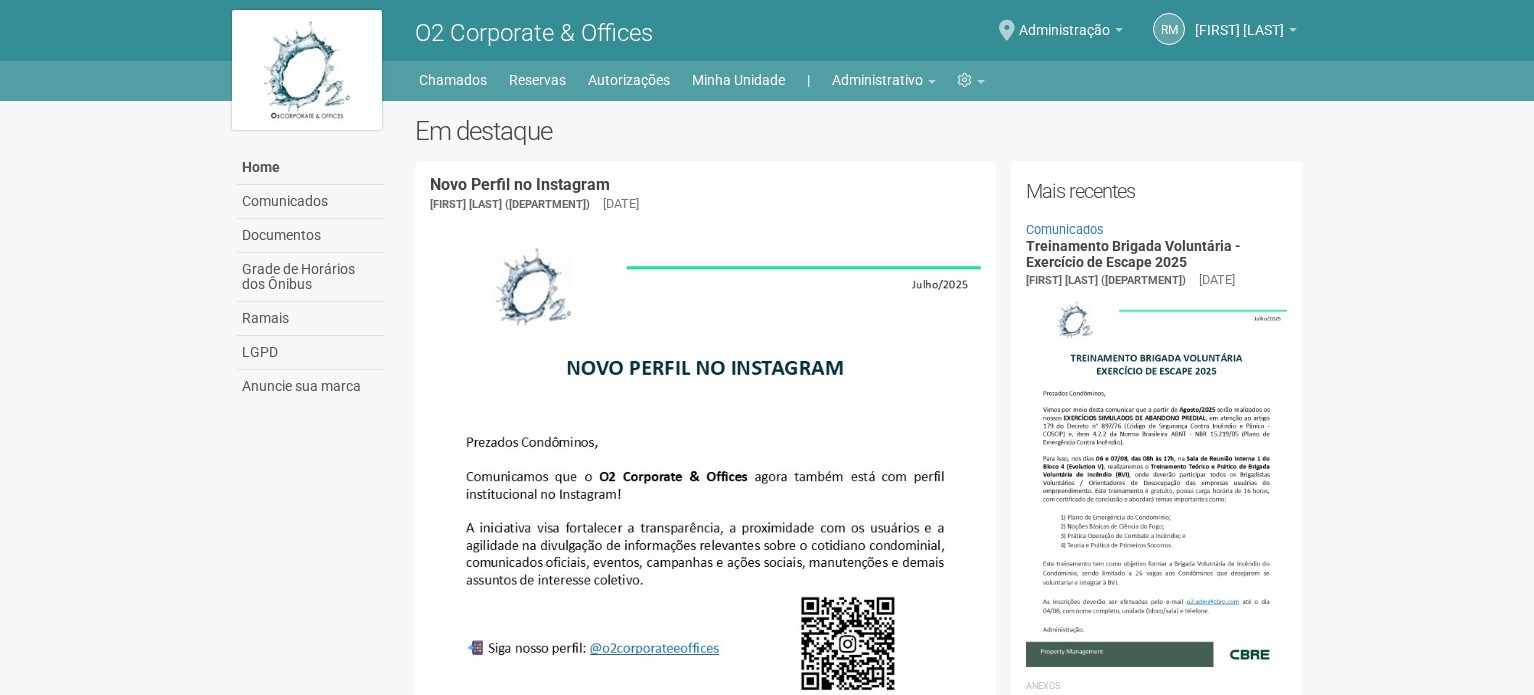 scroll, scrollTop: 0, scrollLeft: 0, axis: both 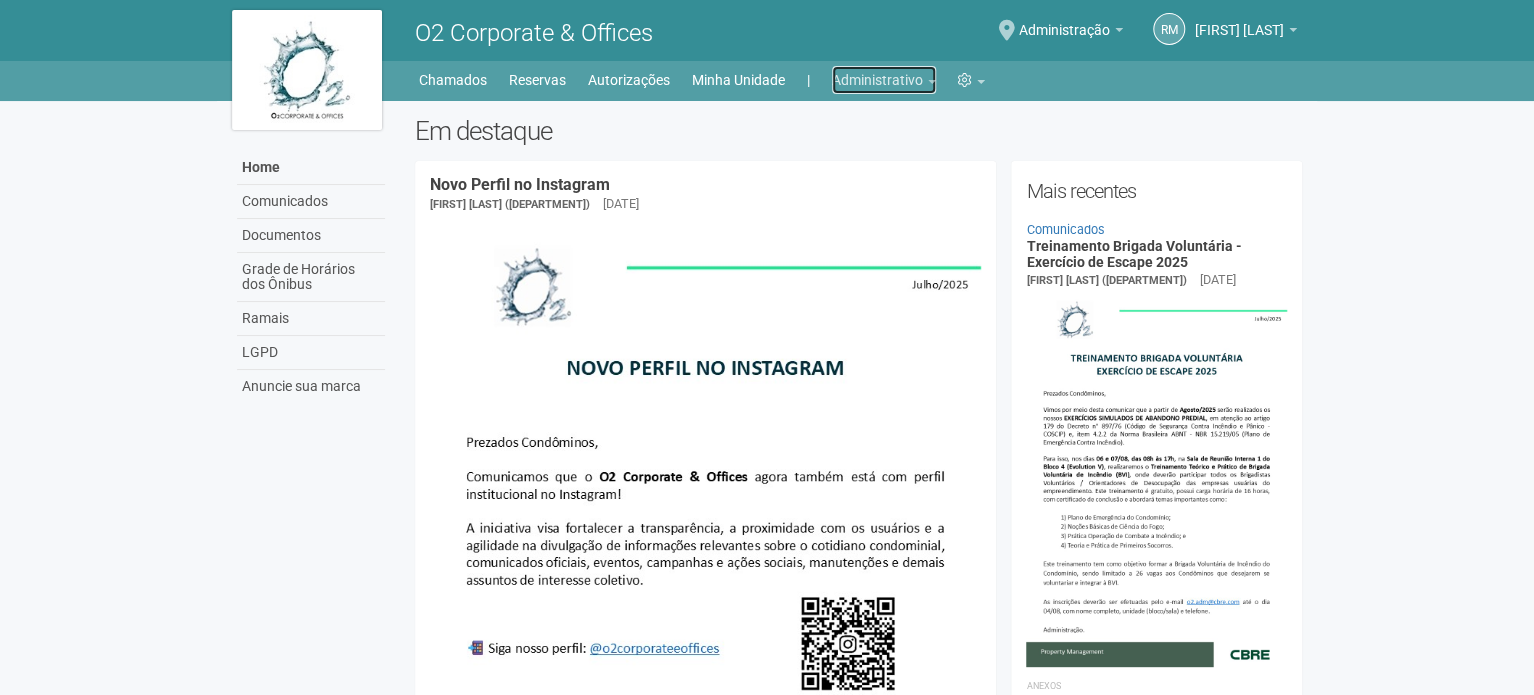 click on "Administrativo" at bounding box center [884, 80] 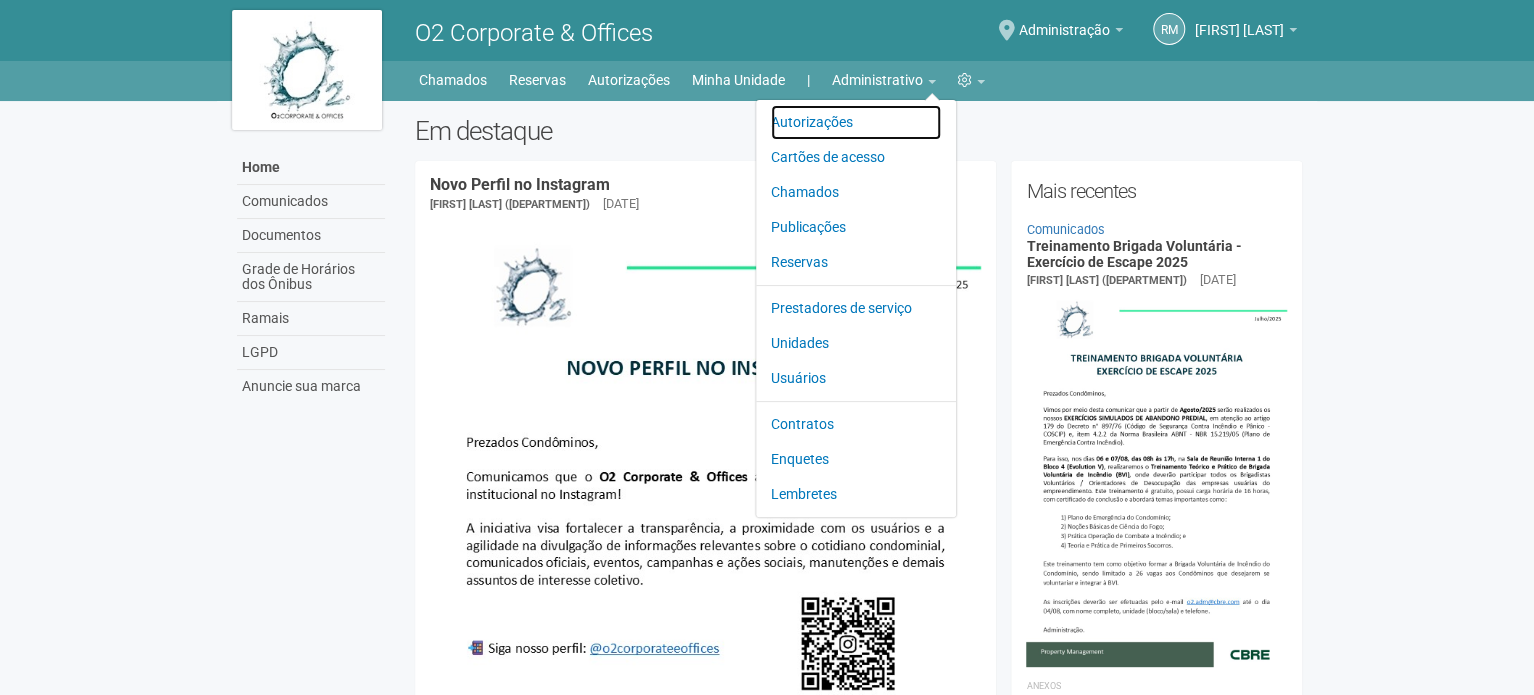 click on "Autorizações" at bounding box center [856, 122] 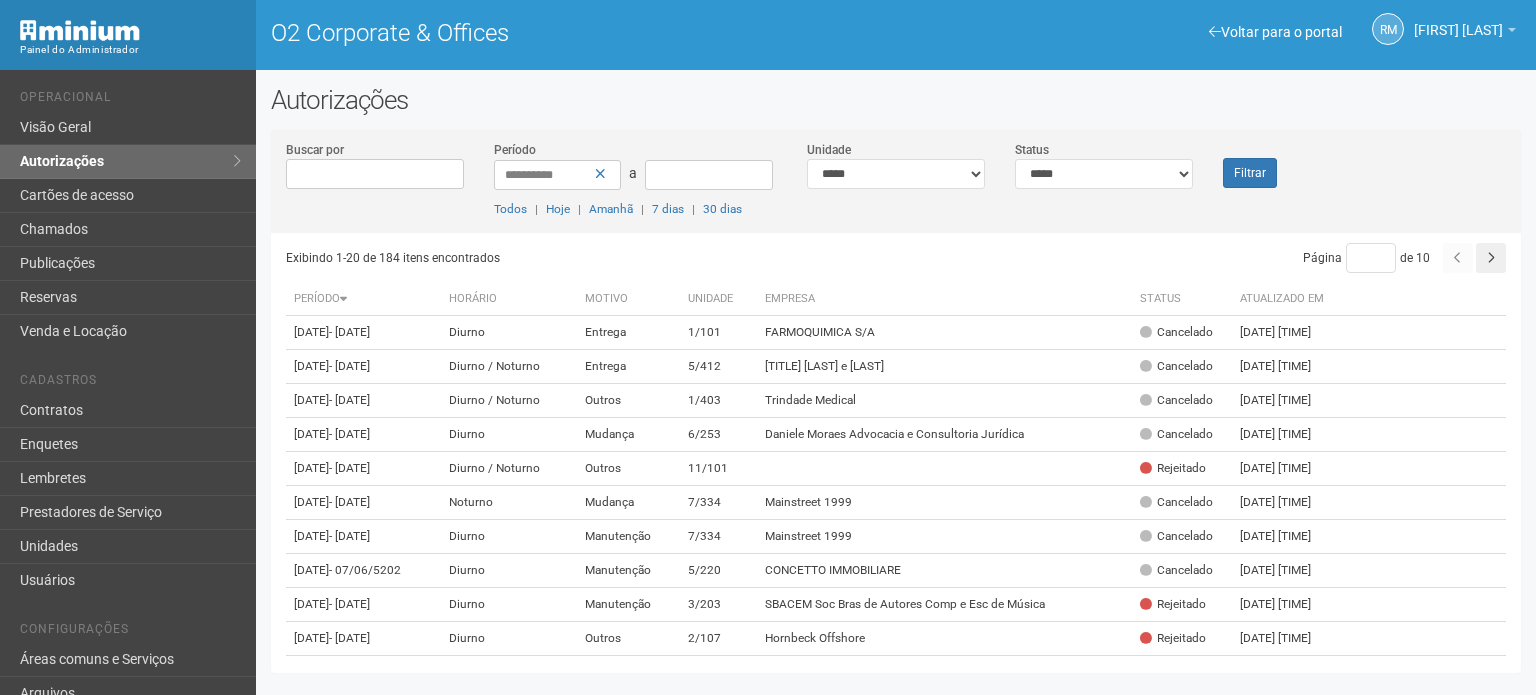 scroll, scrollTop: 0, scrollLeft: 0, axis: both 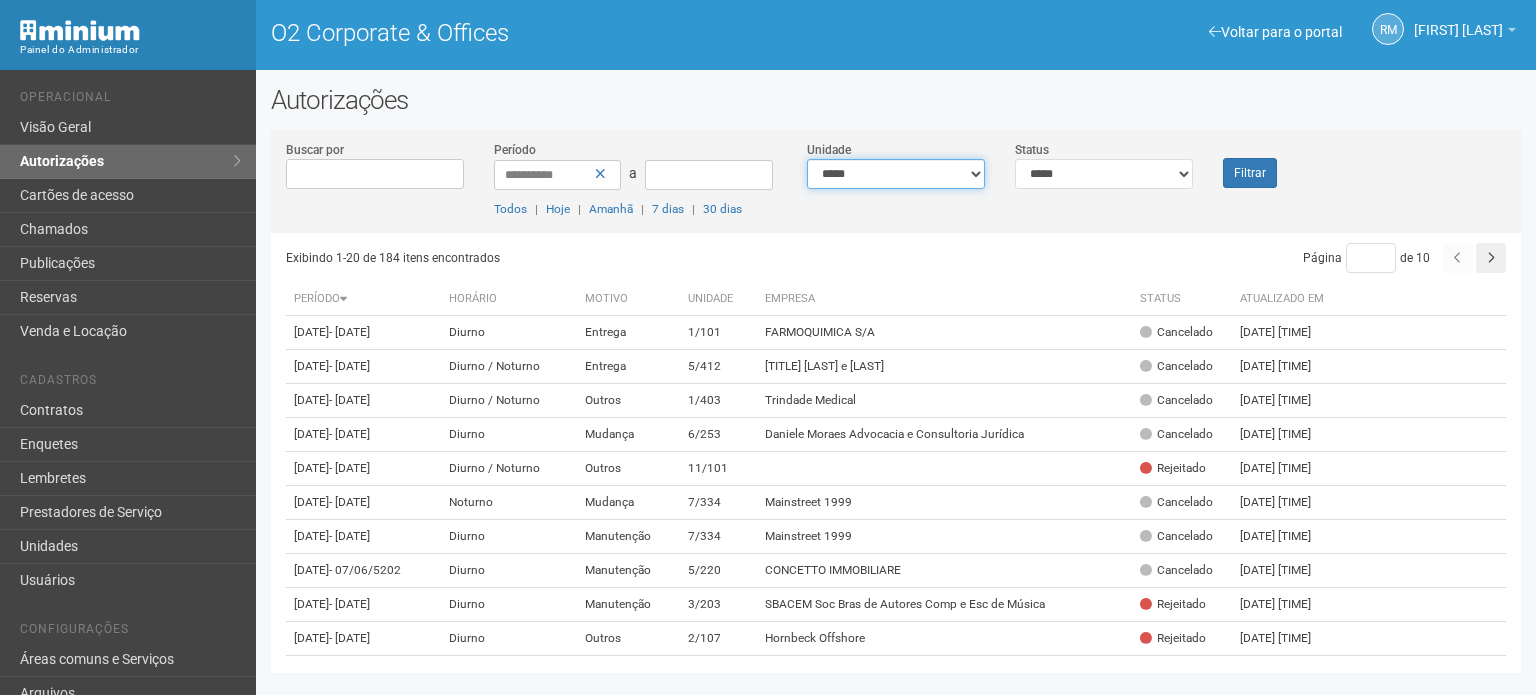 click on "**********" at bounding box center (896, 174) 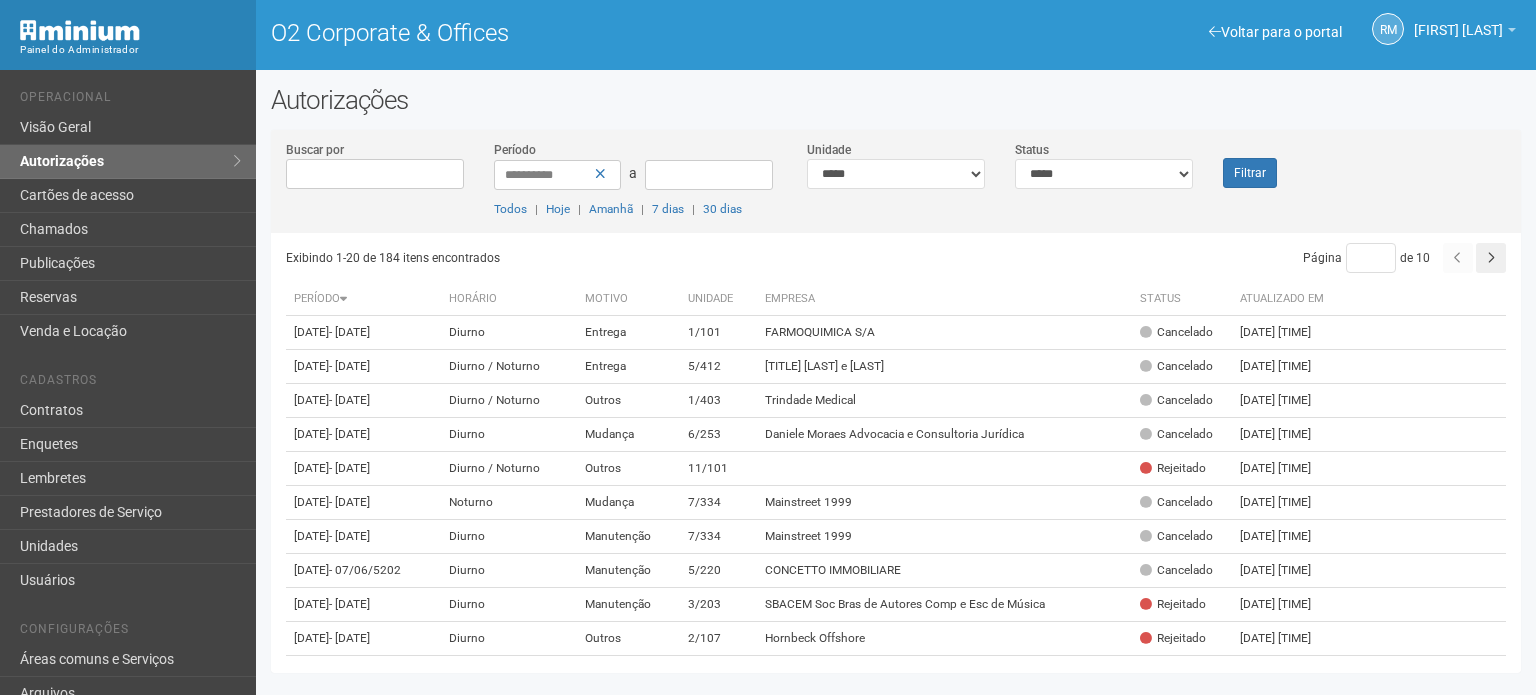 click on "Filtrar" at bounding box center (1260, 164) 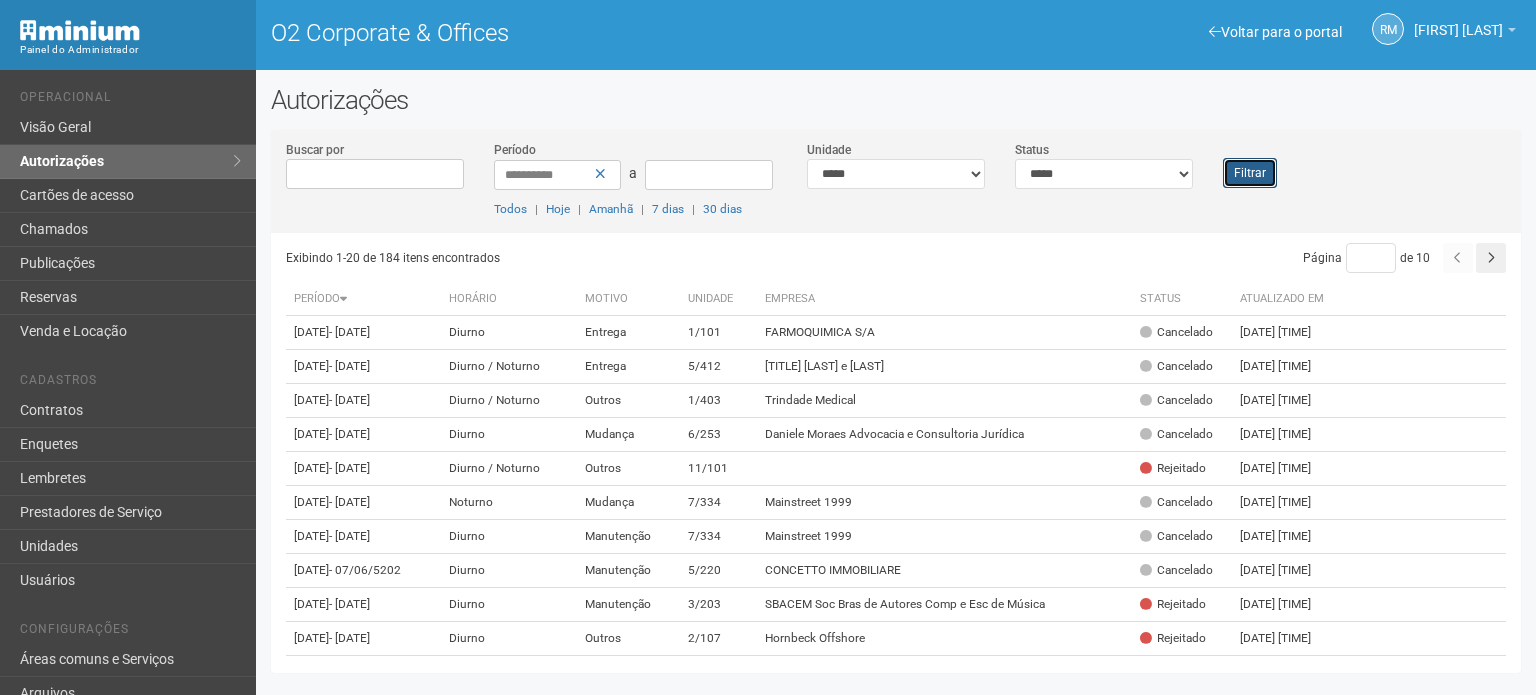 click on "Filtrar" at bounding box center (1250, 173) 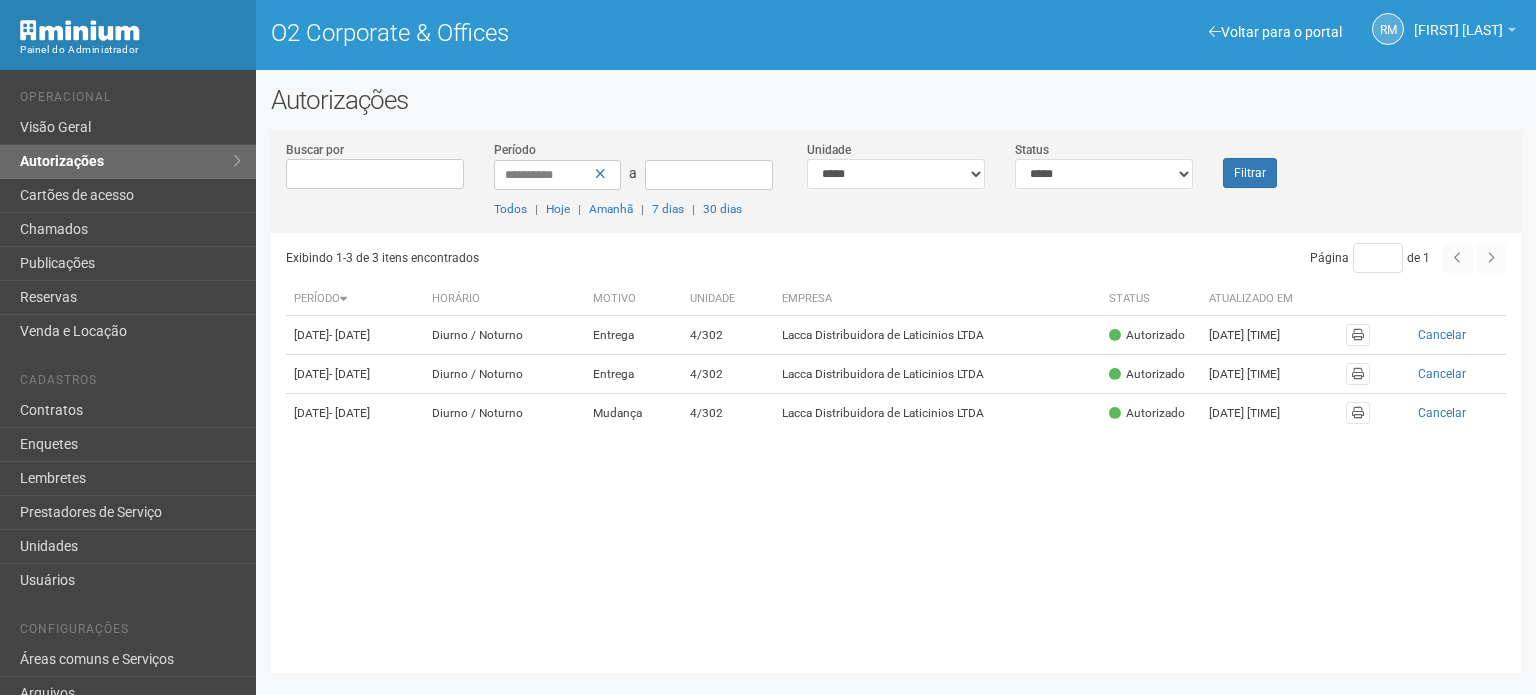 scroll, scrollTop: 0, scrollLeft: 0, axis: both 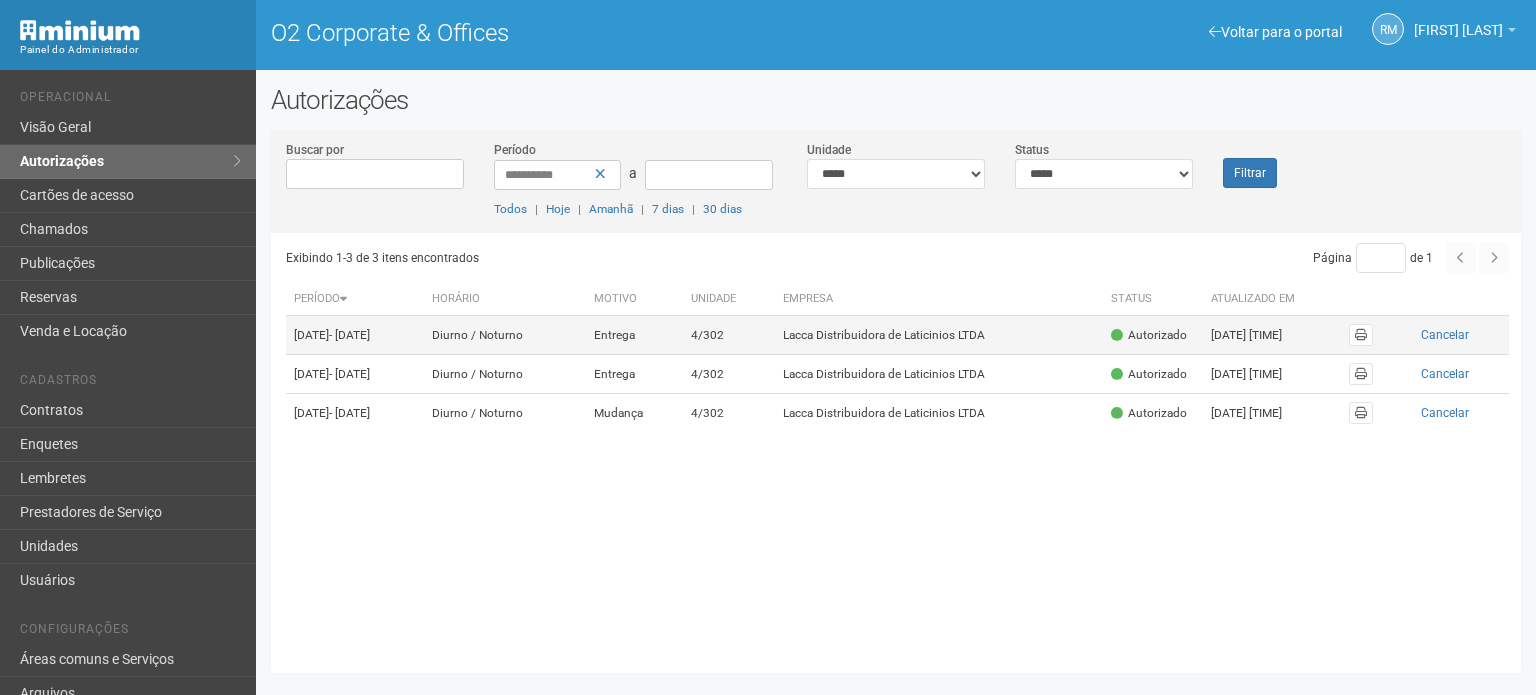 click on "04/08/2025
- 04/08/2025" at bounding box center [355, 335] 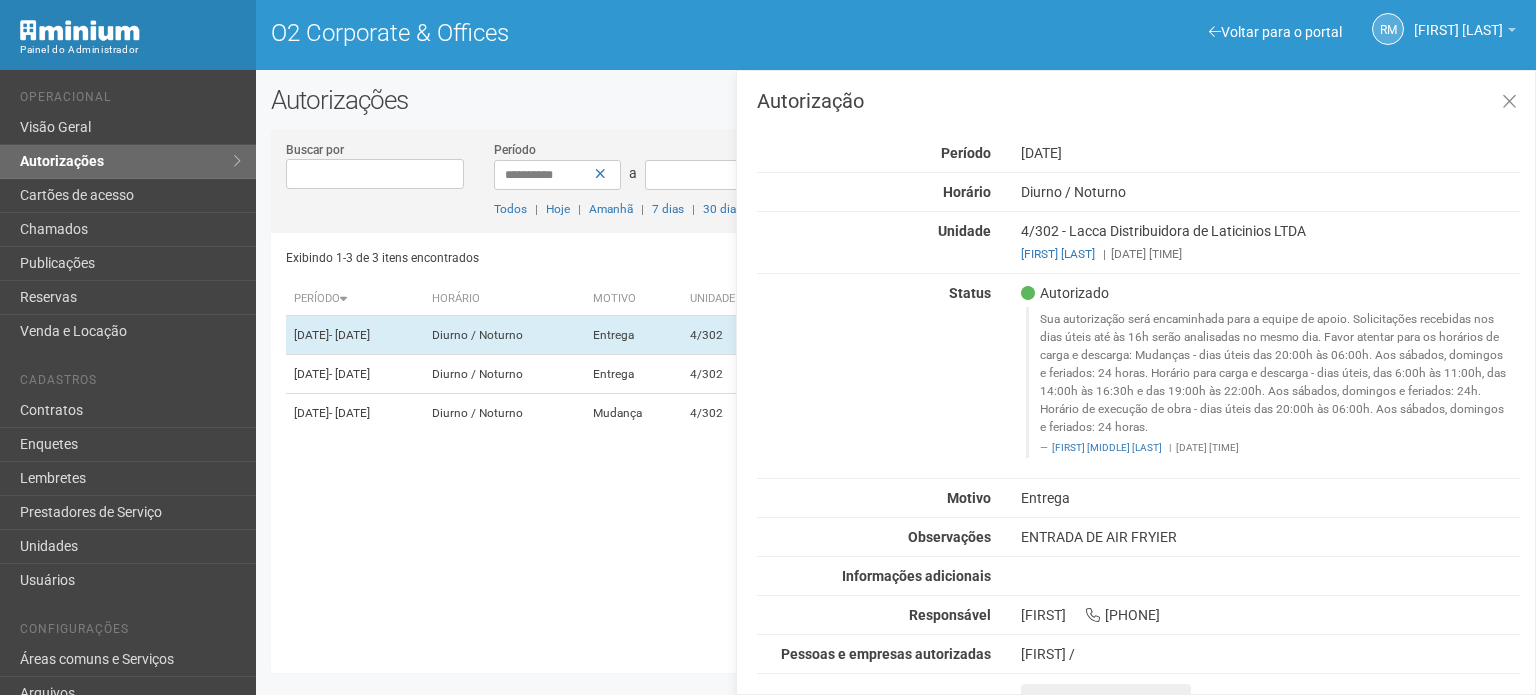scroll, scrollTop: 20, scrollLeft: 0, axis: vertical 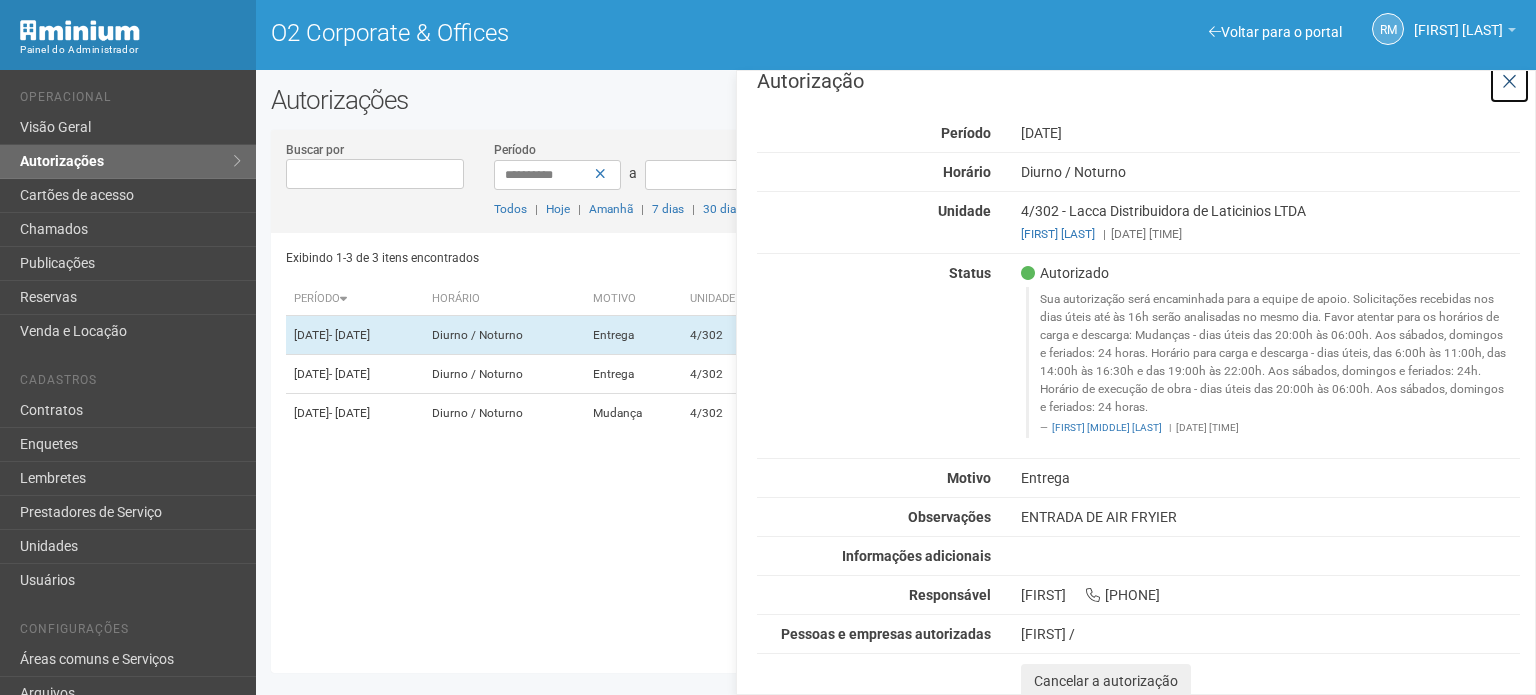 click at bounding box center [1509, 82] 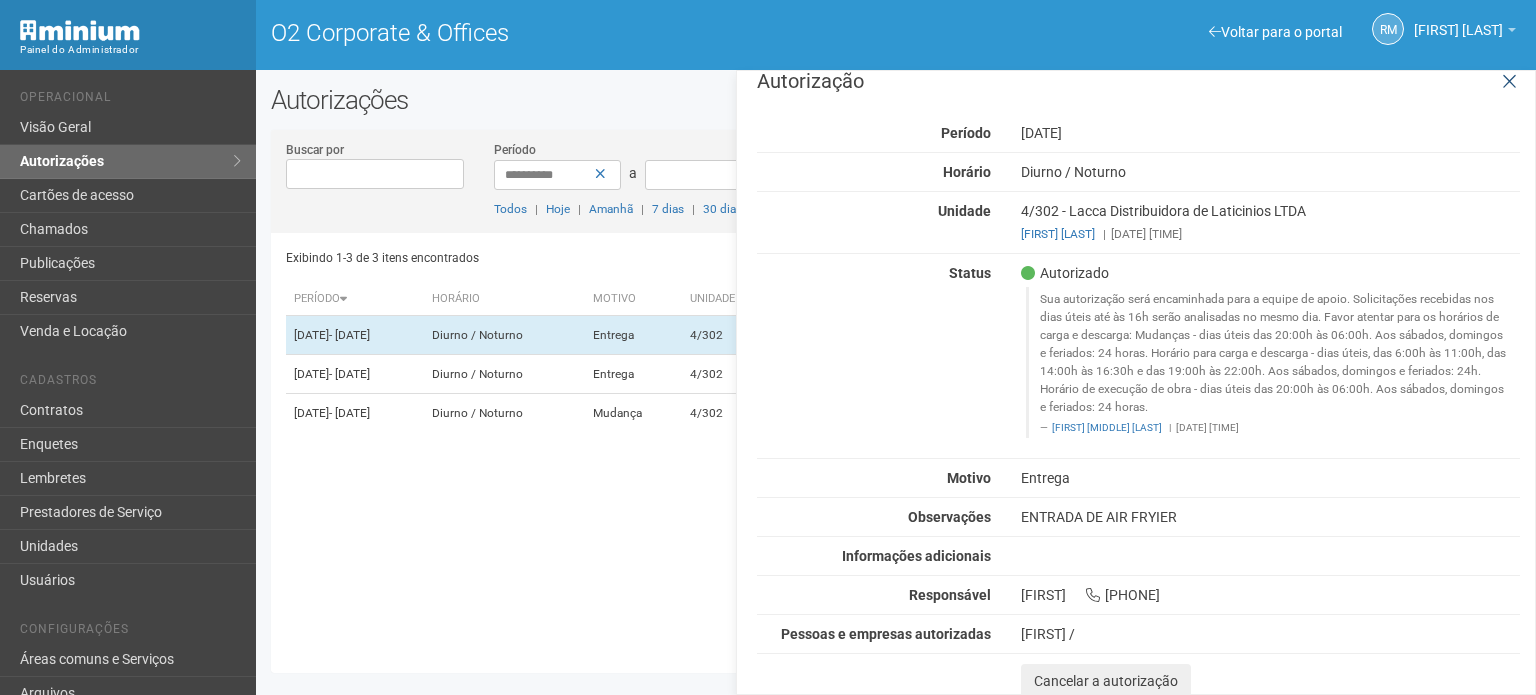 scroll, scrollTop: 0, scrollLeft: 0, axis: both 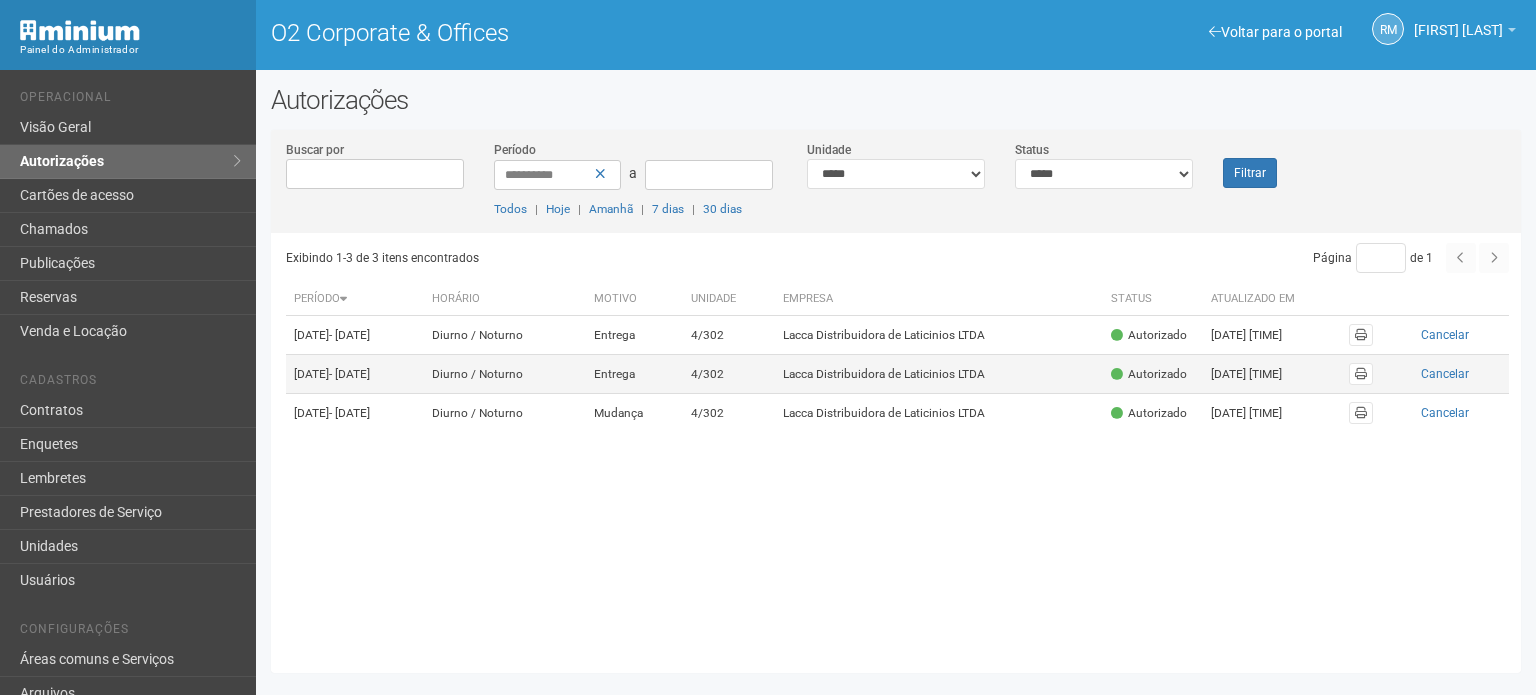 click on "- 04/08/2025" at bounding box center [349, 374] 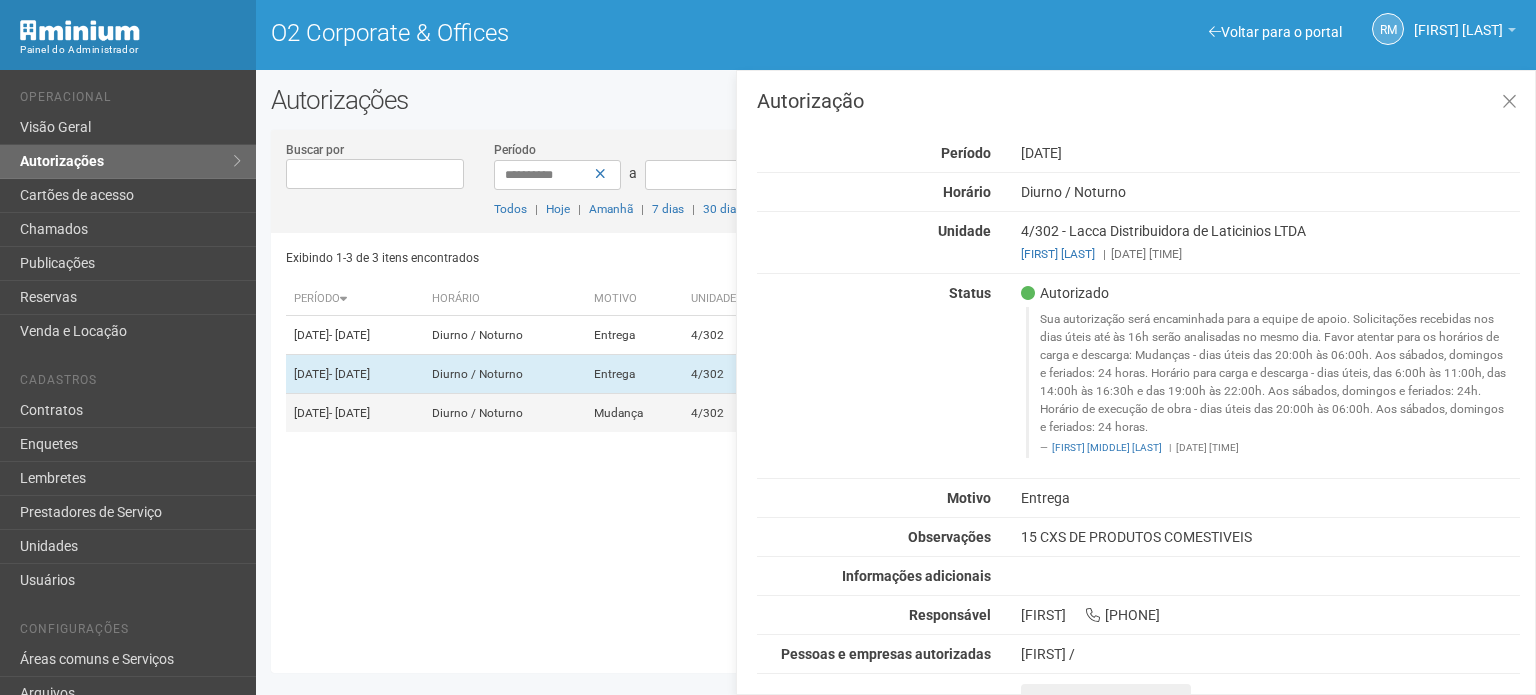 click on "- 04/08/2025" at bounding box center (349, 413) 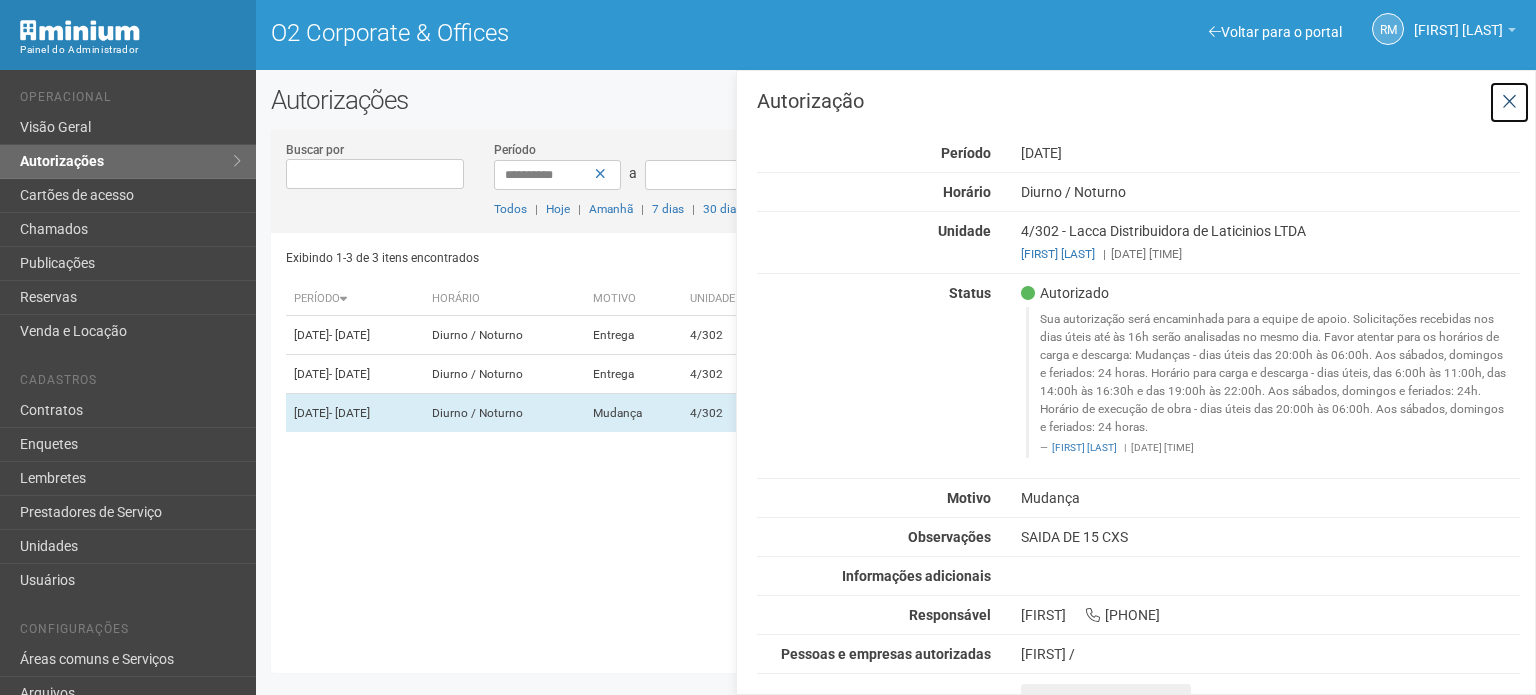 click at bounding box center [1509, 102] 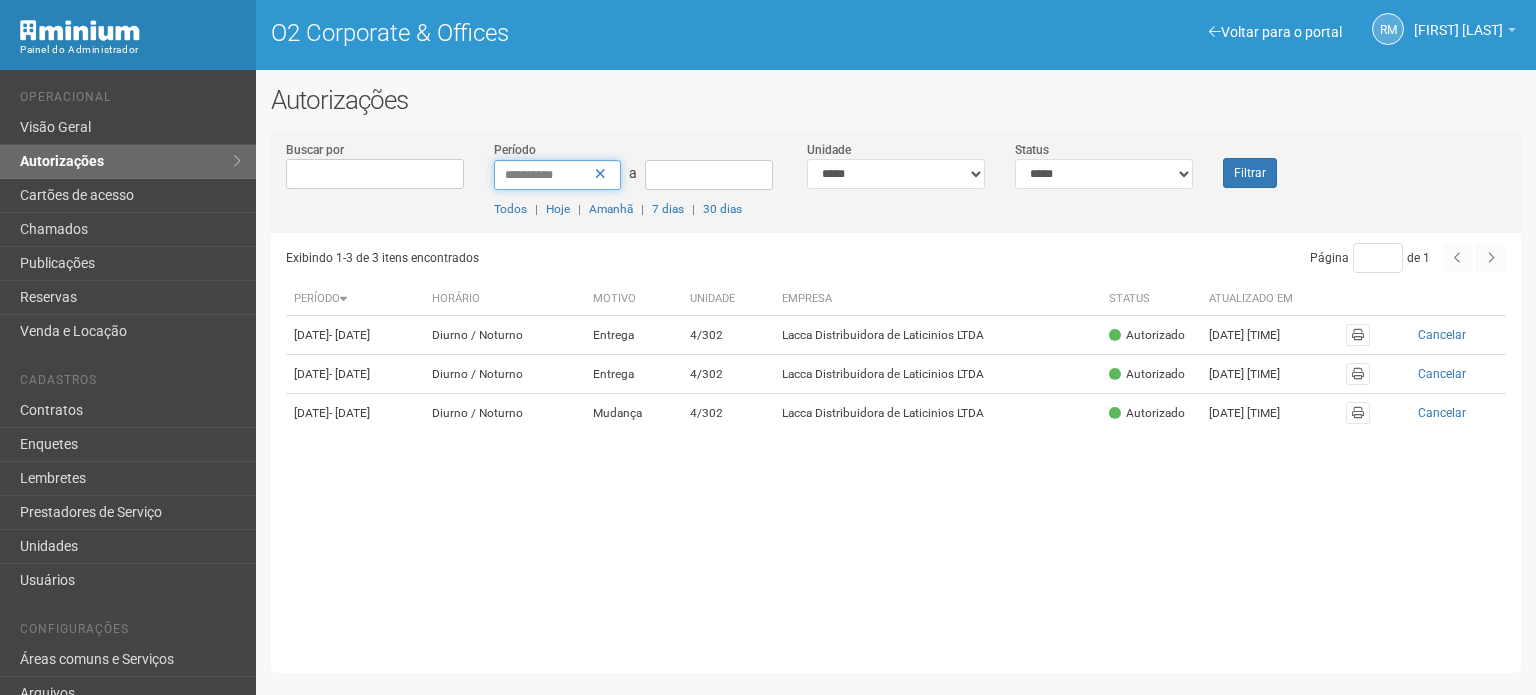 click on "**********" at bounding box center [557, 175] 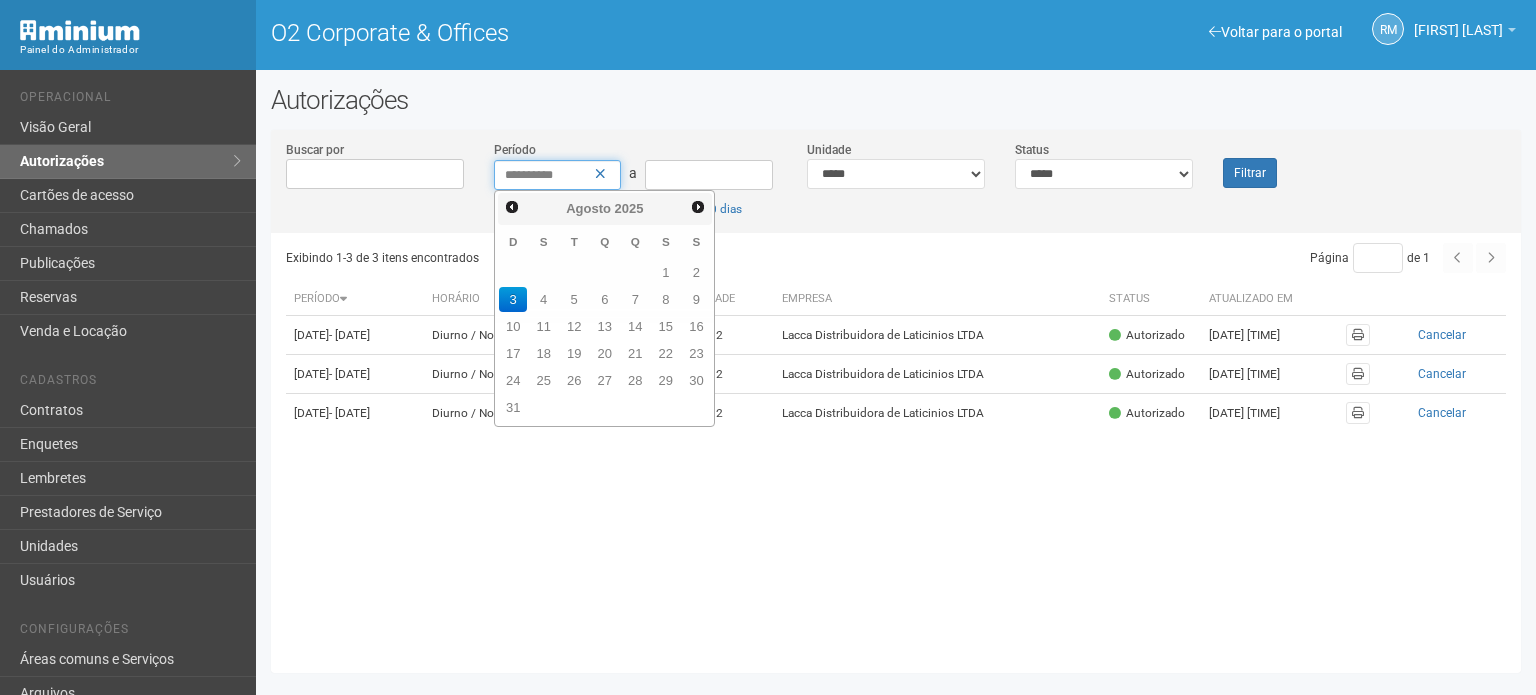 click on "**********" at bounding box center (557, 175) 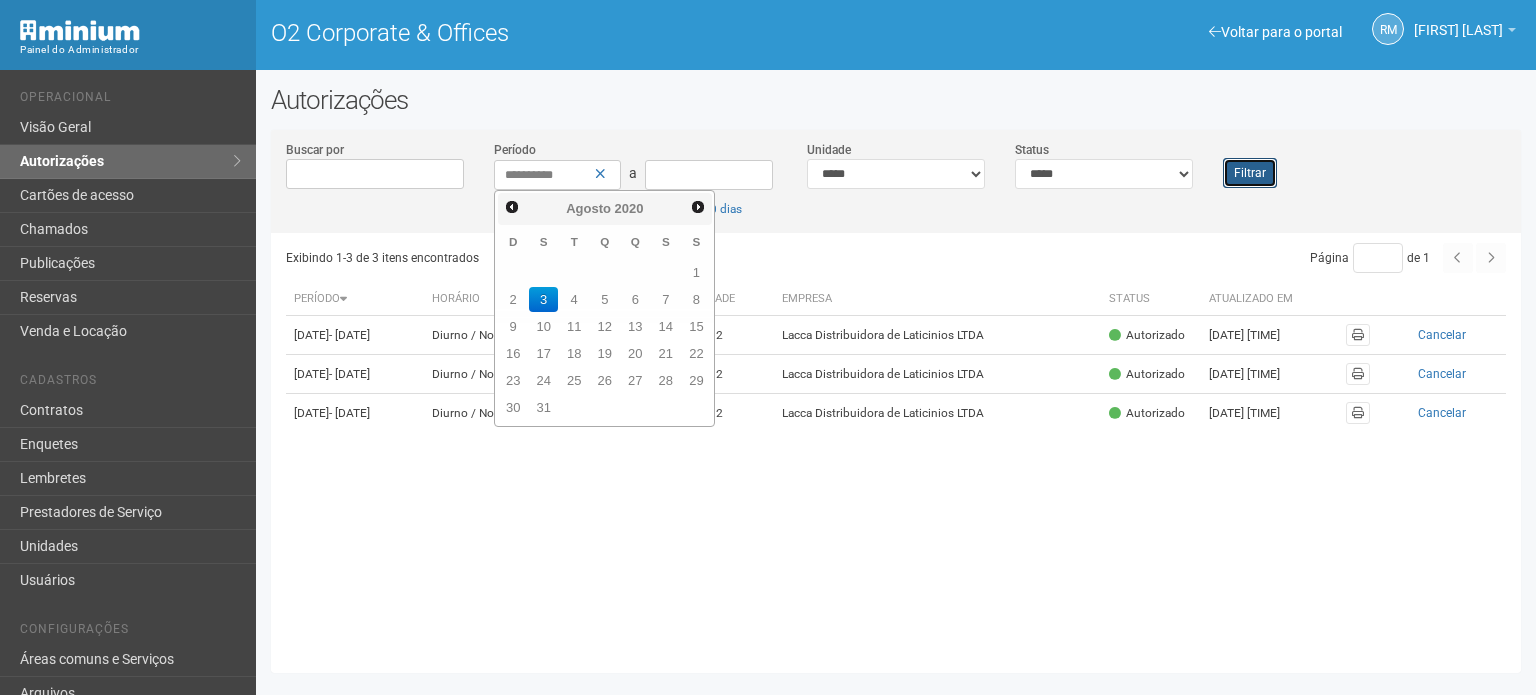 click on "Filtrar" at bounding box center [1250, 173] 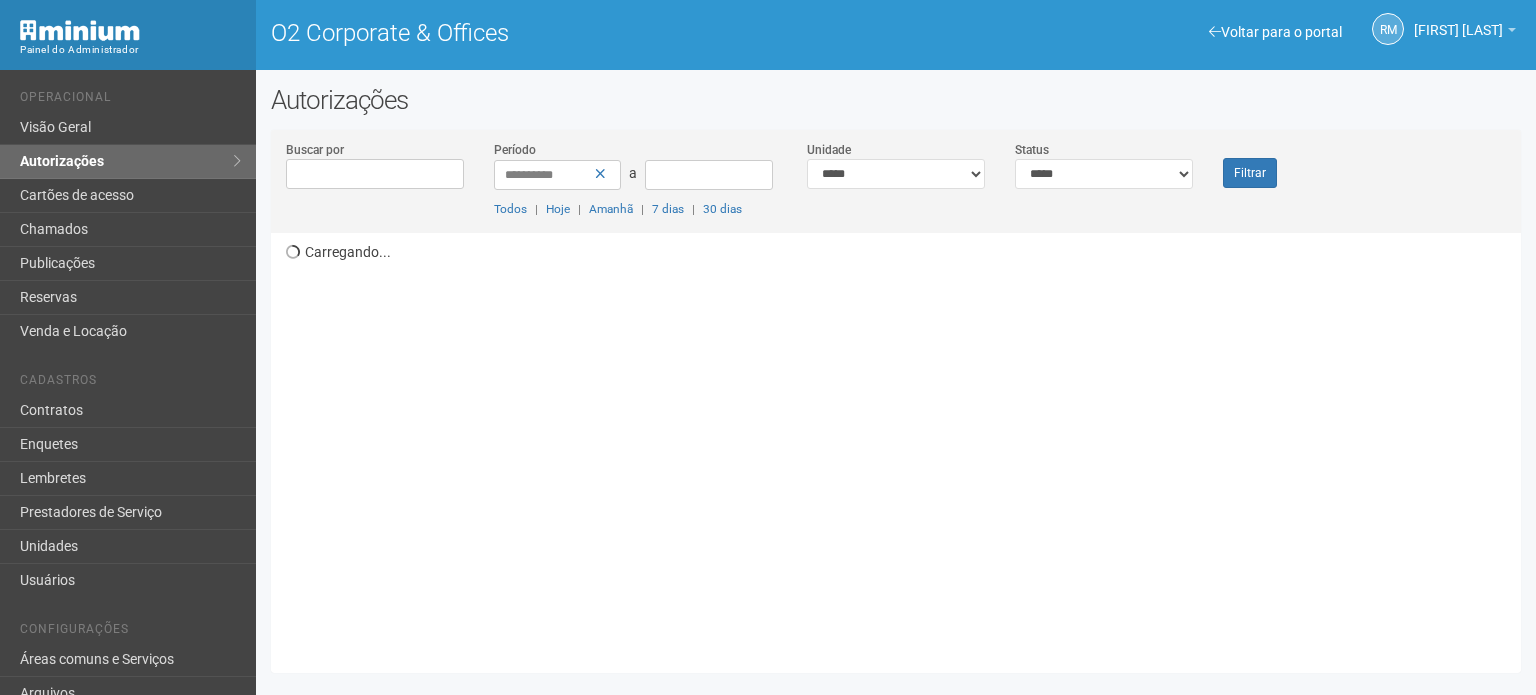 scroll, scrollTop: 0, scrollLeft: 0, axis: both 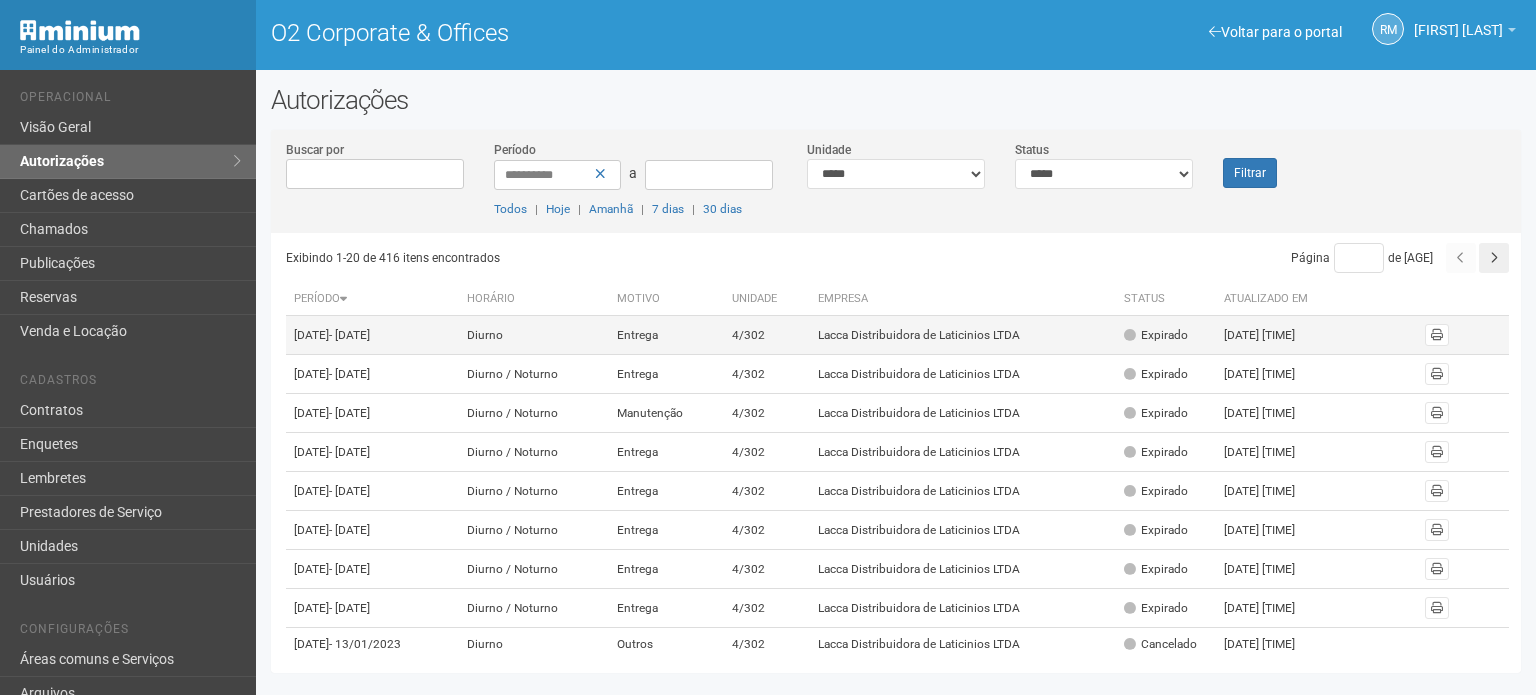 click on "[DATE]
- [DATE]" at bounding box center [372, 335] 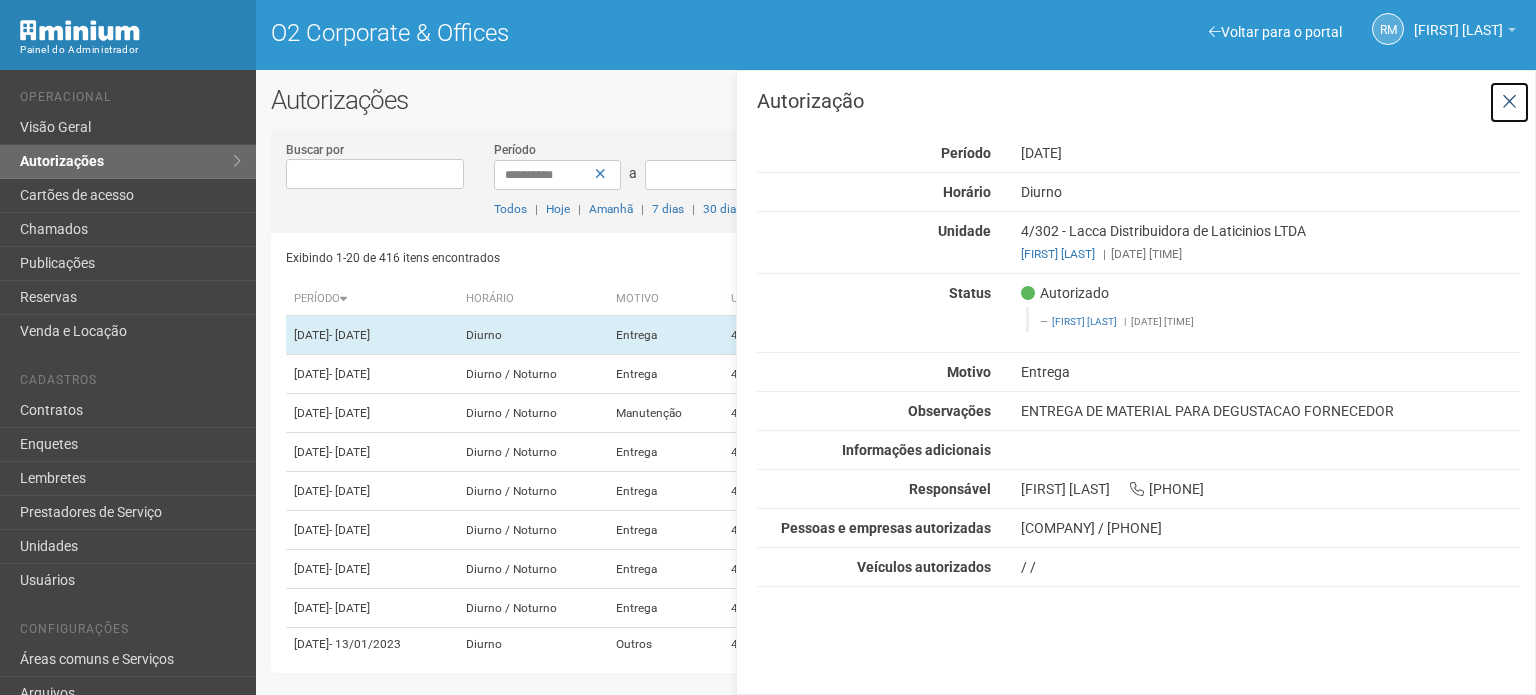 click at bounding box center (1509, 102) 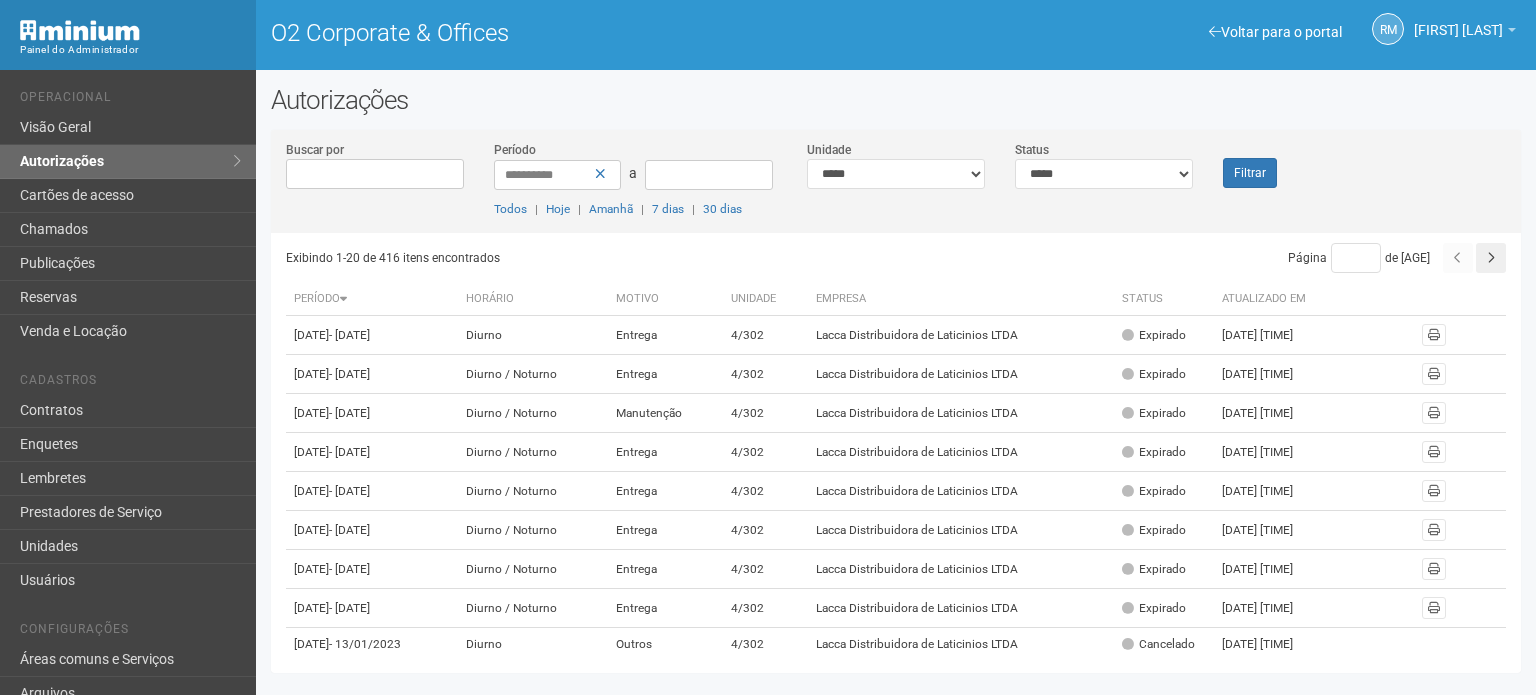 click on "**********" at bounding box center [896, 384] 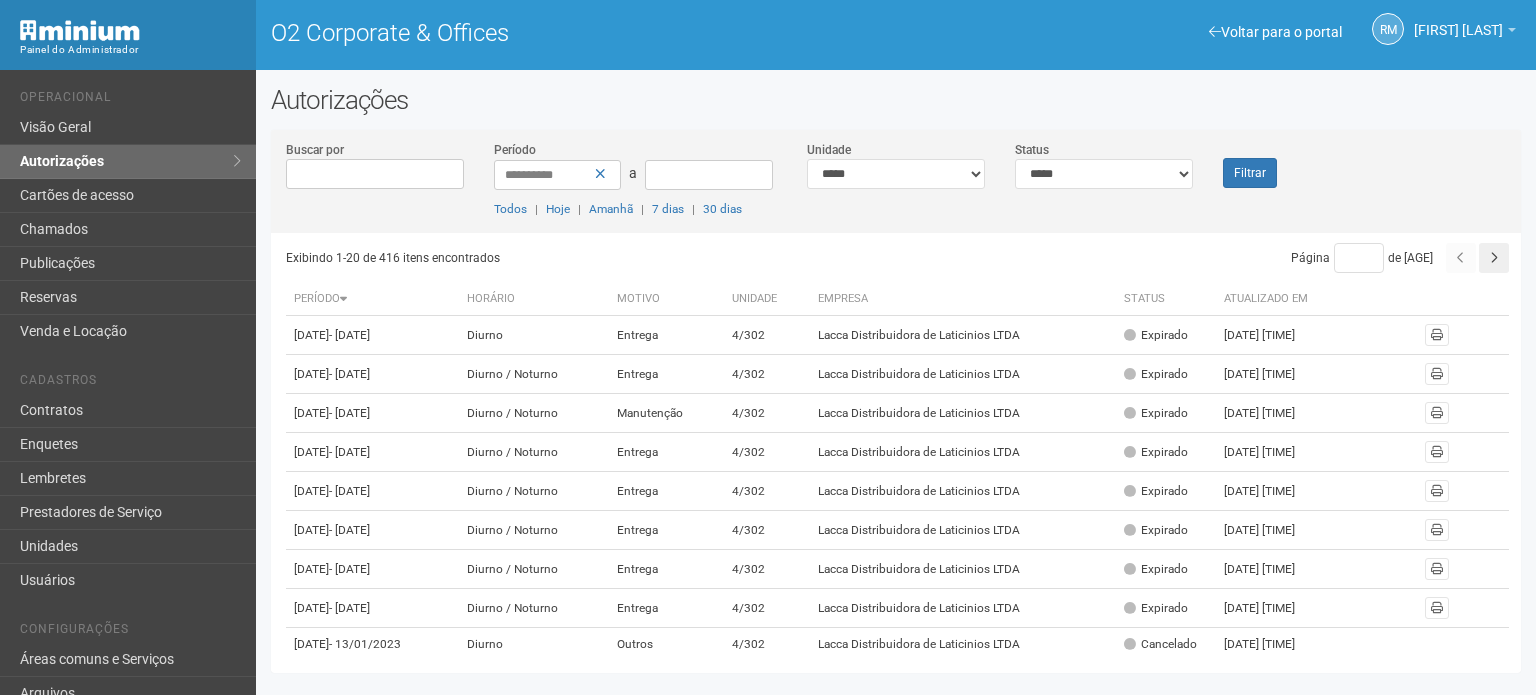 click on "Exibindo 1-20 de 416 itens encontrados
Página
*
de 21
Período
Horário
Motivo
Unidade
Empresa
Status
Atualizado em
22/08/2022
- 22/08/2022
Diurno
Entrega
4/302
Lacca Distribuidora de Laticinios LTDA" at bounding box center (903, 445) 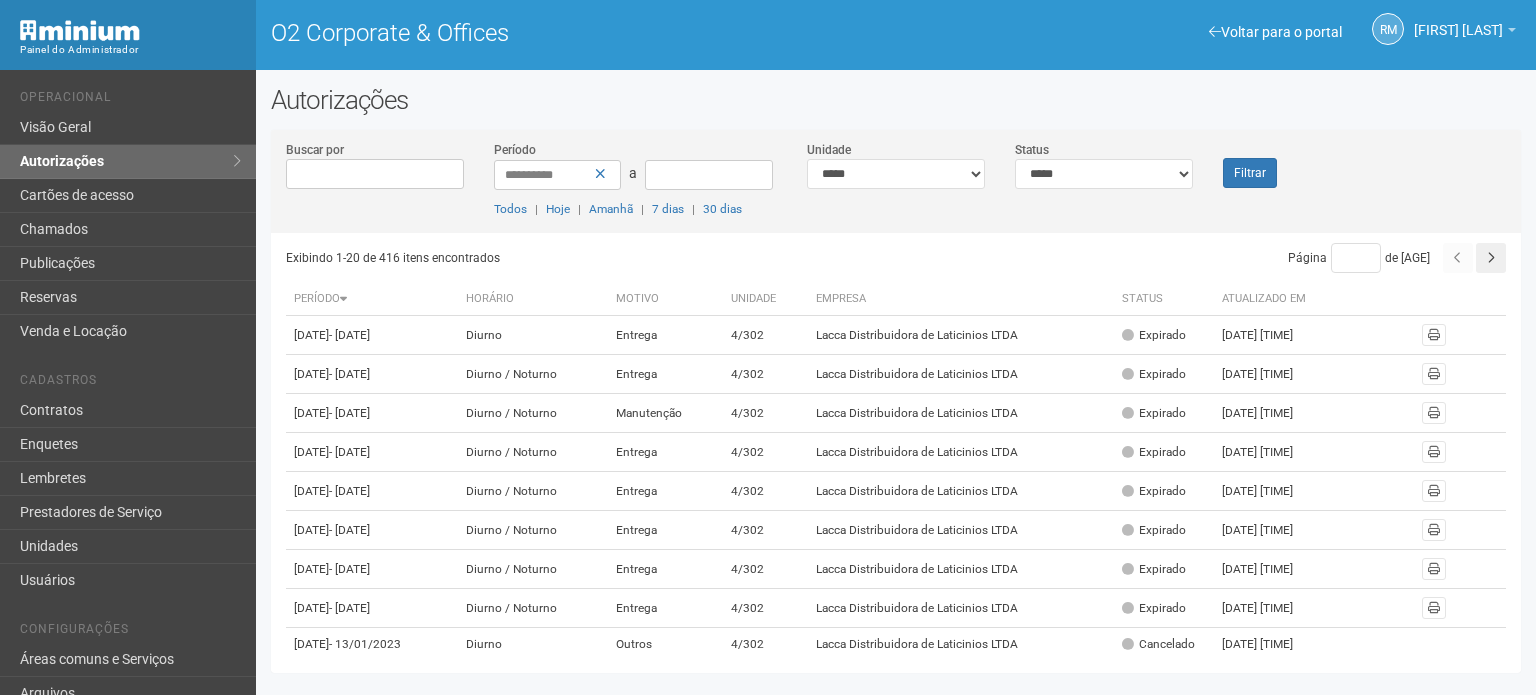 click on "**********" at bounding box center [896, 384] 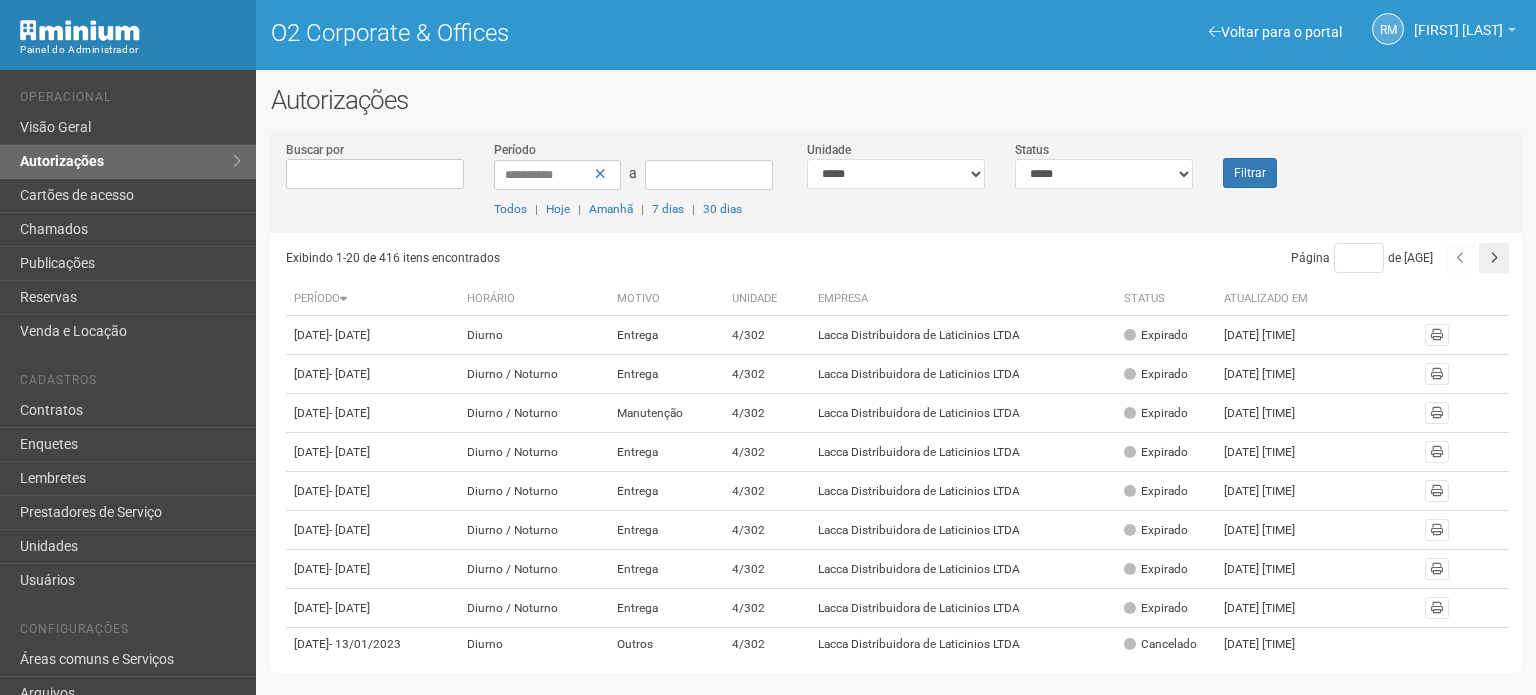 click on "Exibindo 1-20 de 416 itens encontrados
Página
*
de 21
Período
Horário
Motivo
Unidade
Empresa
Status
Atualizado em
22/08/2022
- 22/08/2022
Diurno
Entrega
4/302
Lacca Distribuidora de Laticinios LTDA" at bounding box center (903, 445) 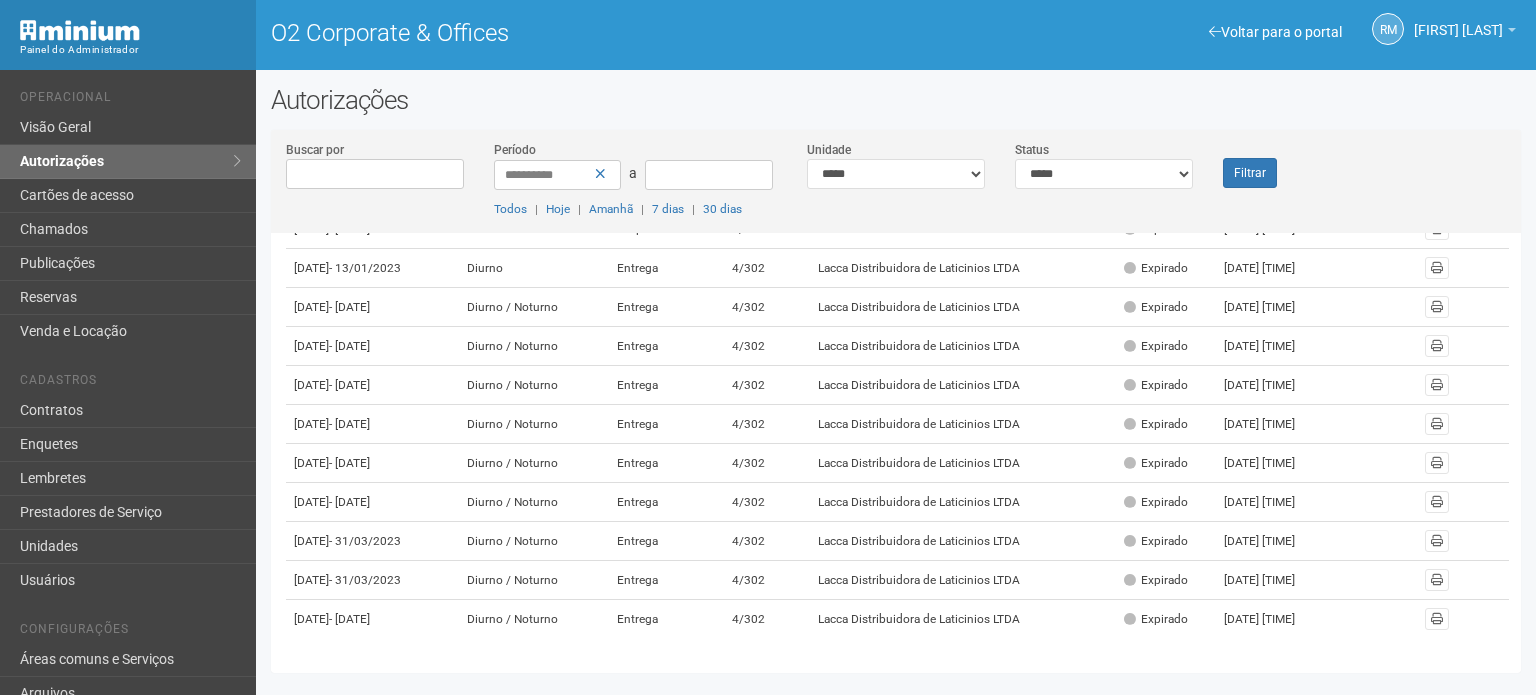 scroll, scrollTop: 694, scrollLeft: 0, axis: vertical 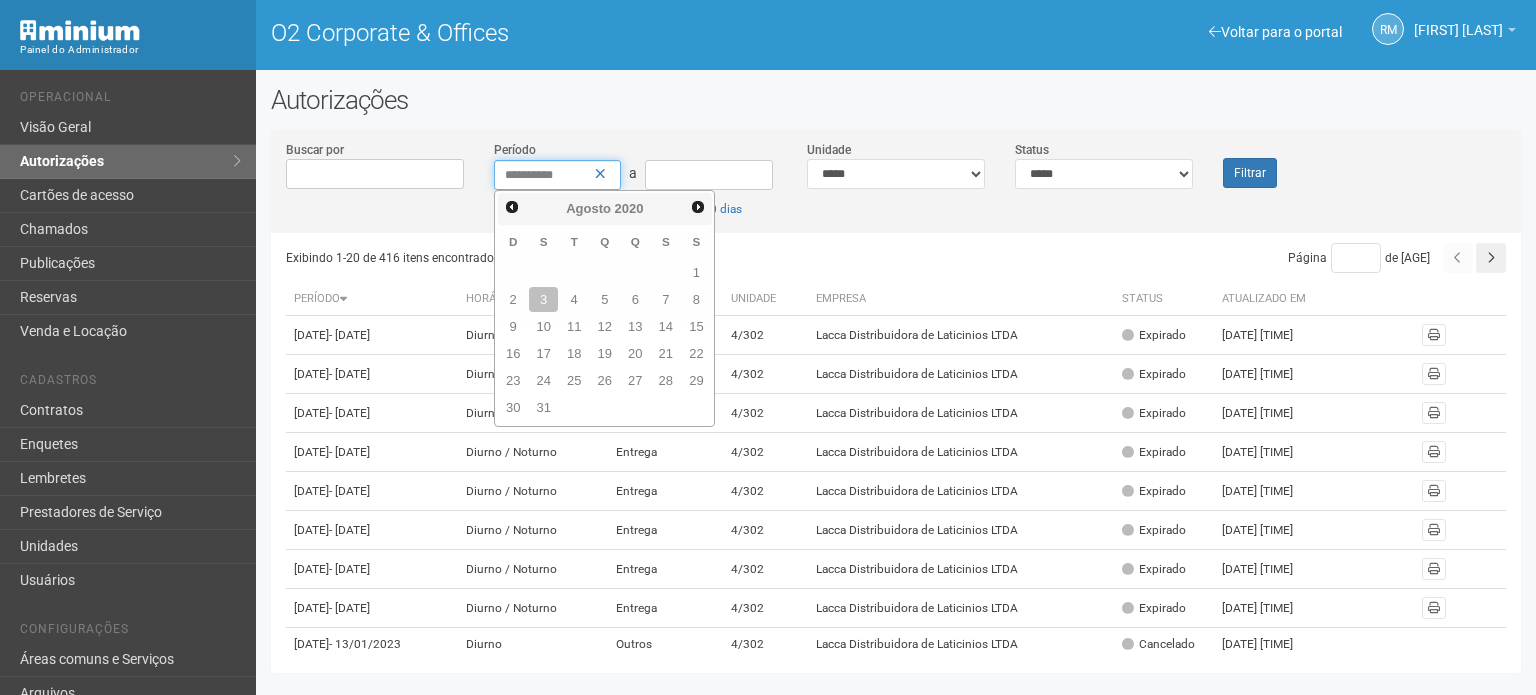 click on "**********" at bounding box center [557, 175] 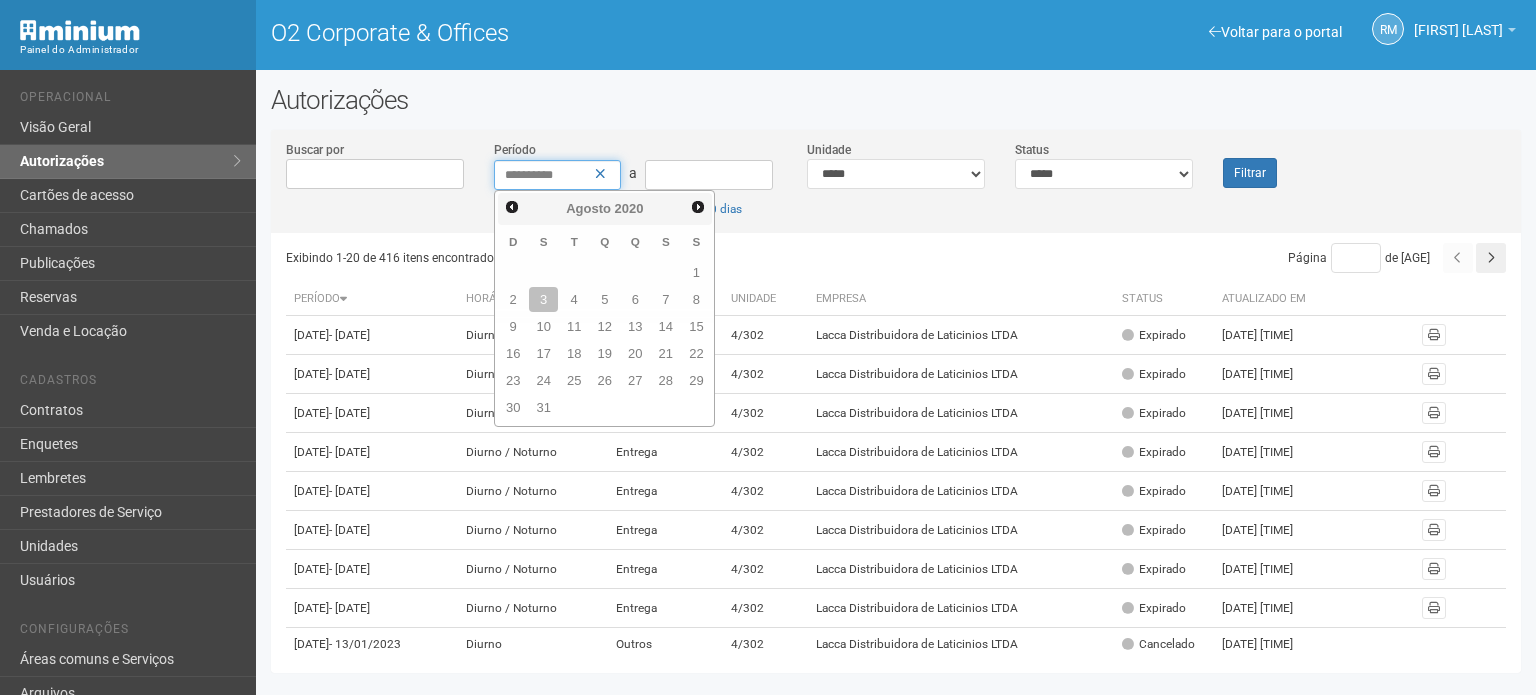 type on "**********" 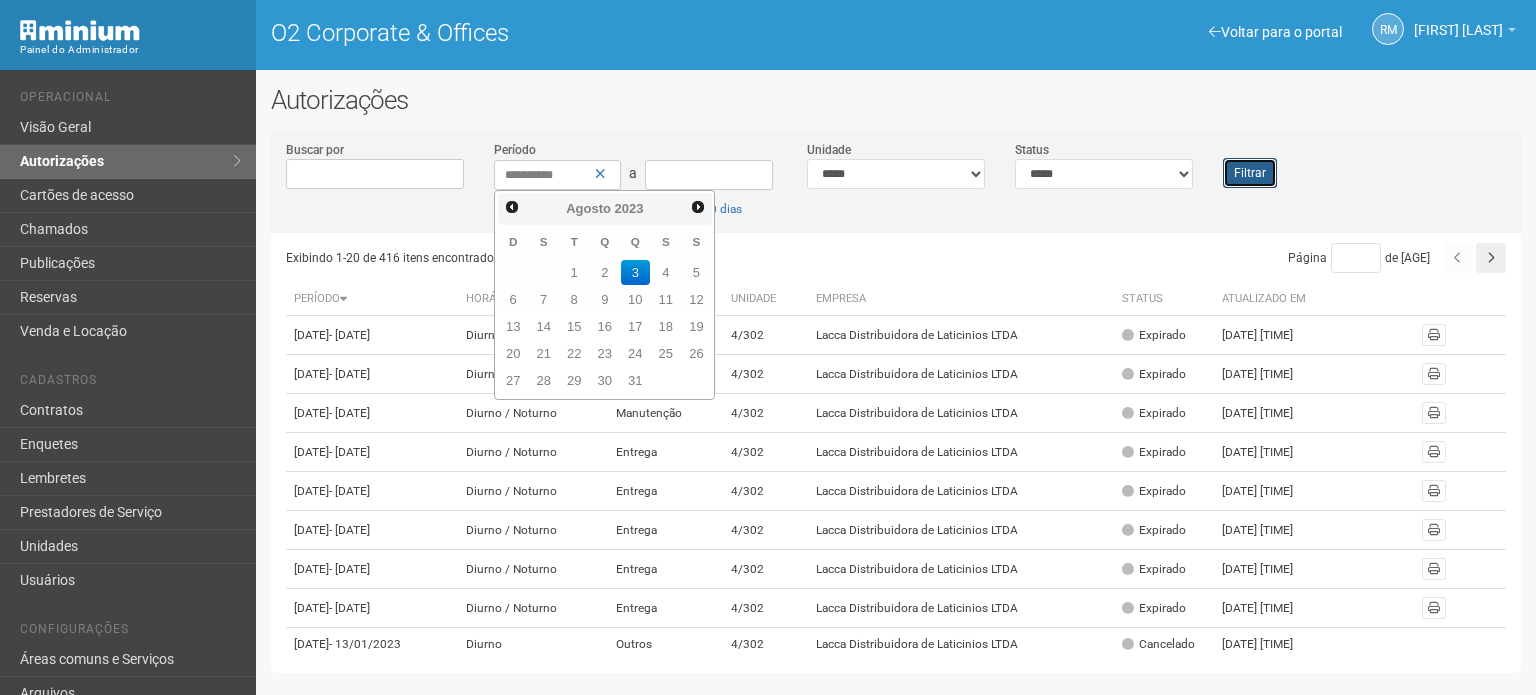 click on "Filtrar" at bounding box center [1250, 173] 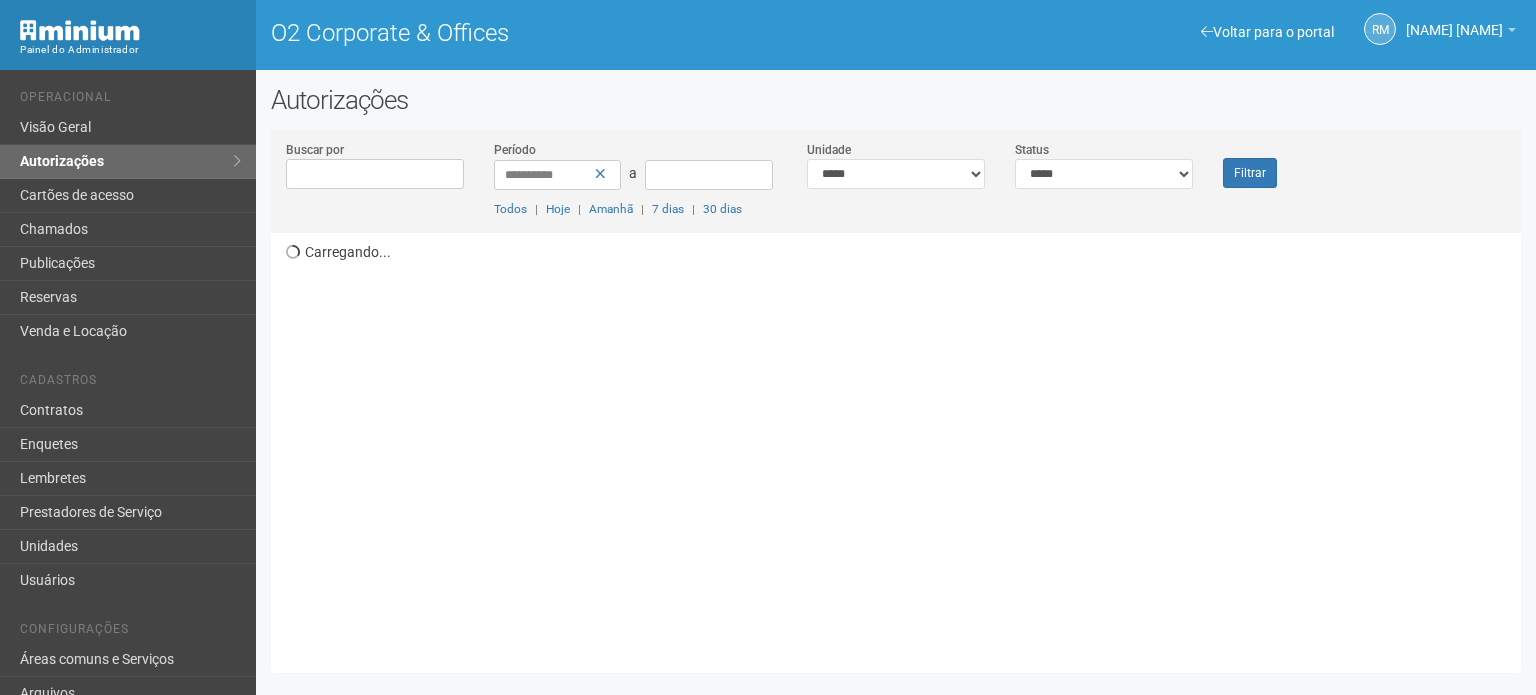 scroll, scrollTop: 0, scrollLeft: 0, axis: both 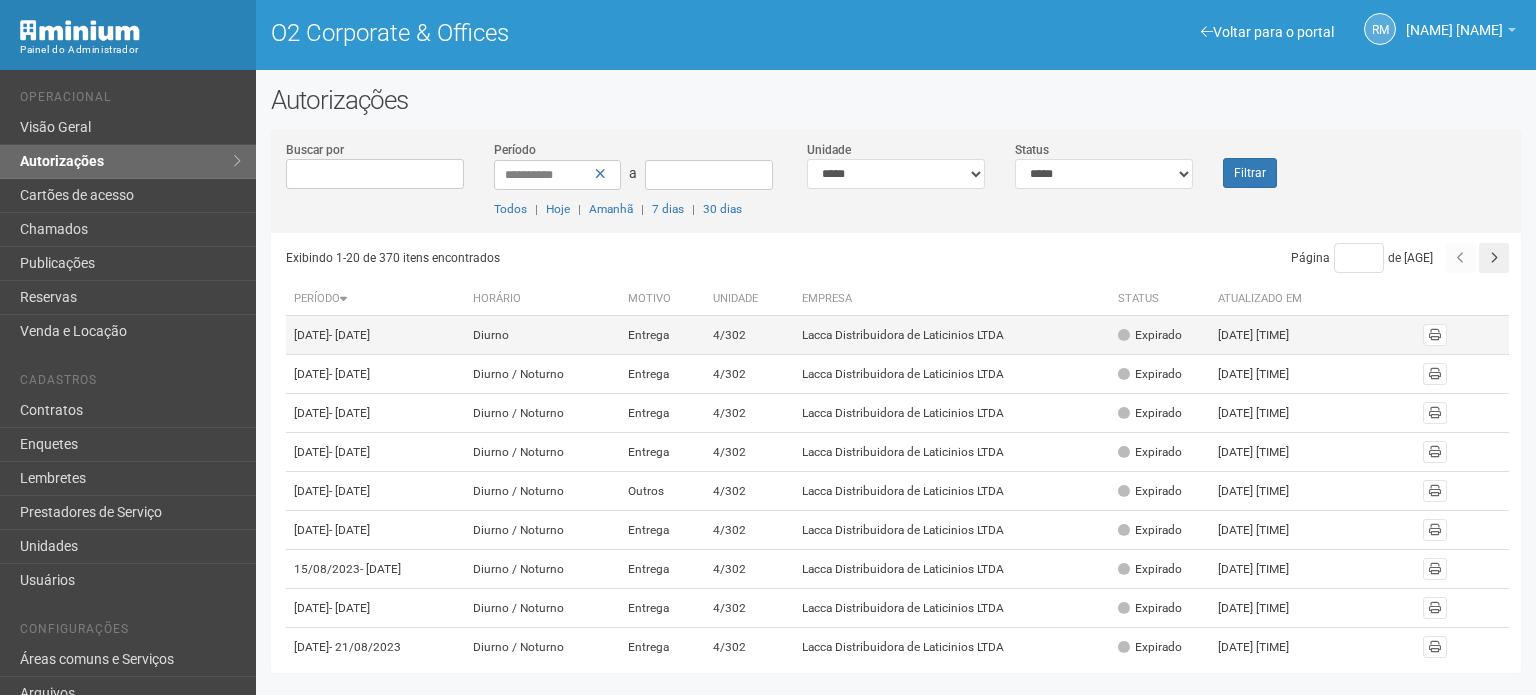 click on "- [DATE]" at bounding box center (349, 335) 